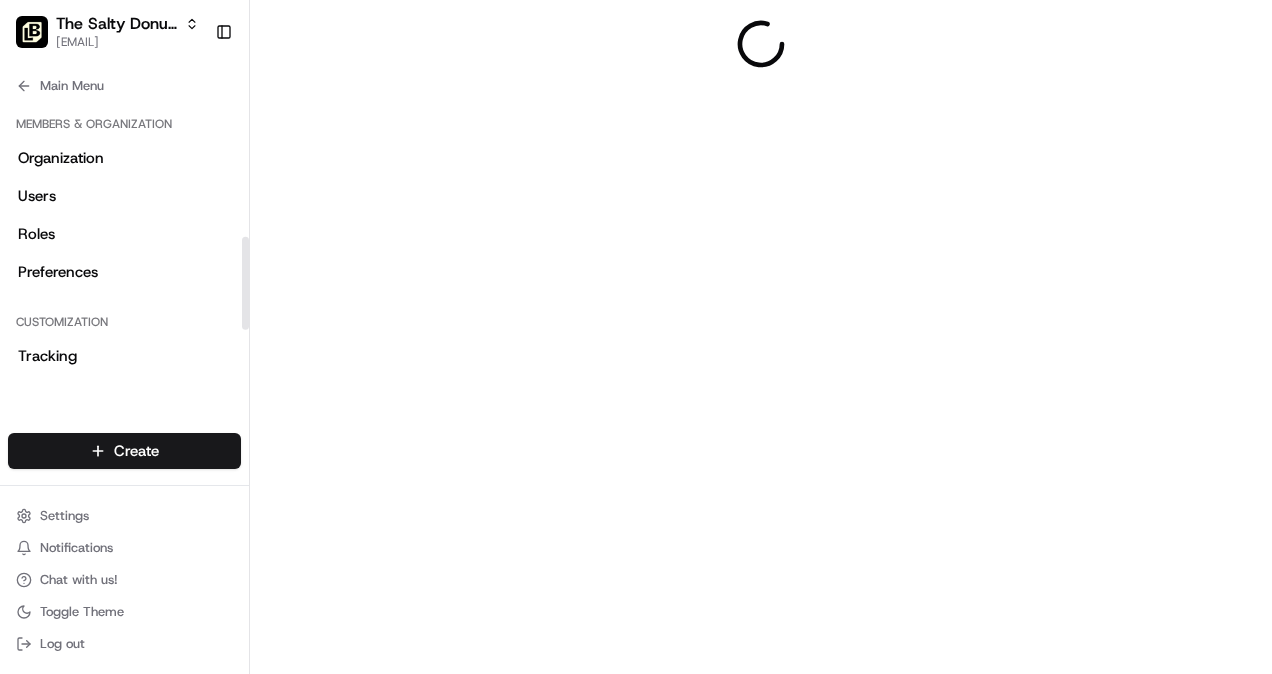 scroll, scrollTop: 0, scrollLeft: 0, axis: both 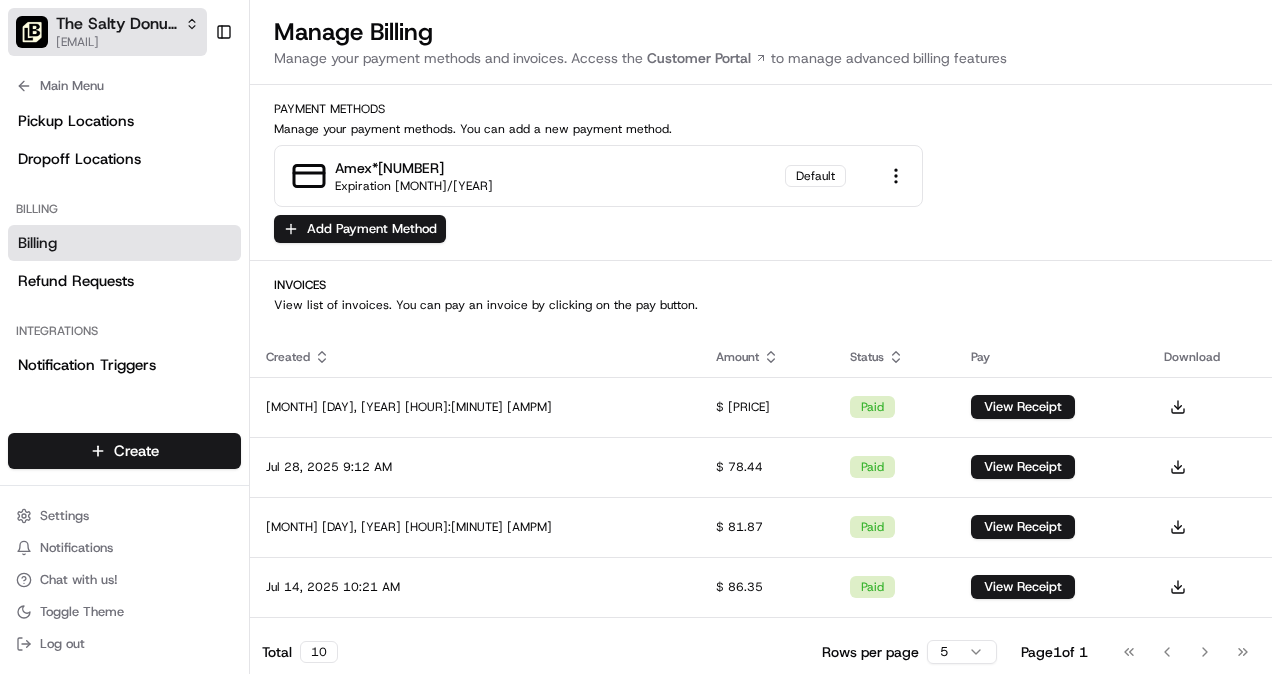 click 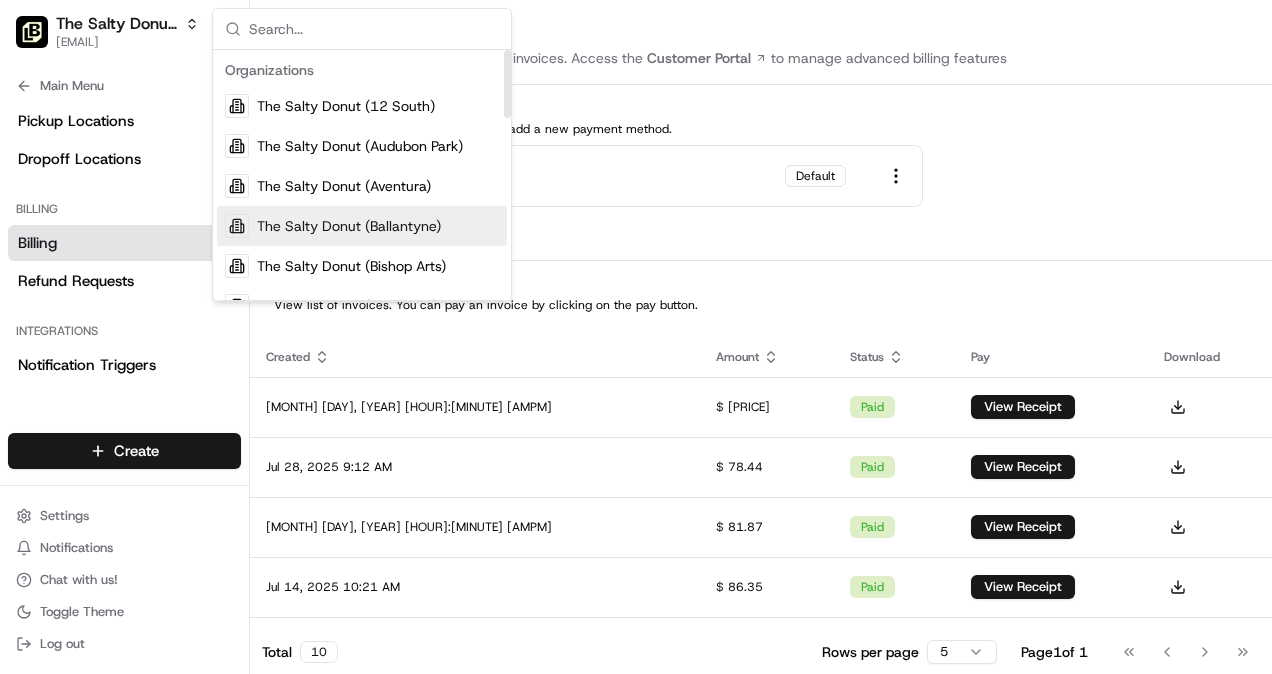 click on "The Salty Donut (Ballantyne)" at bounding box center (349, 226) 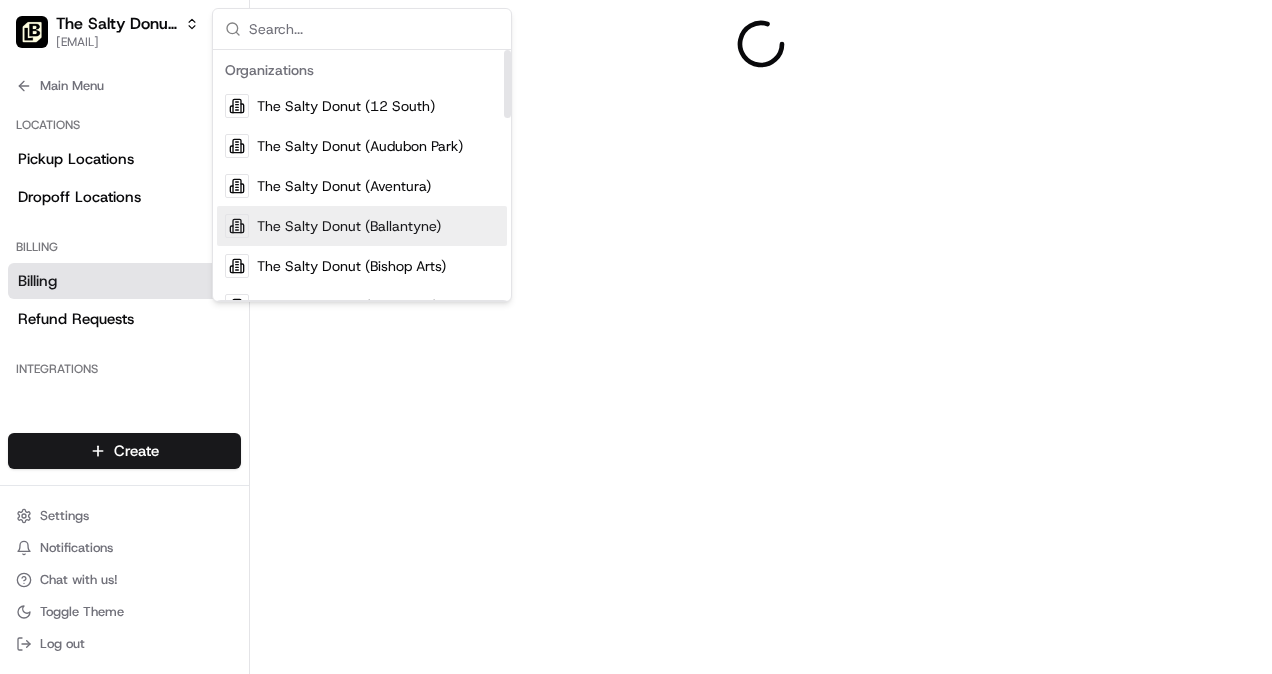 scroll, scrollTop: 441, scrollLeft: 0, axis: vertical 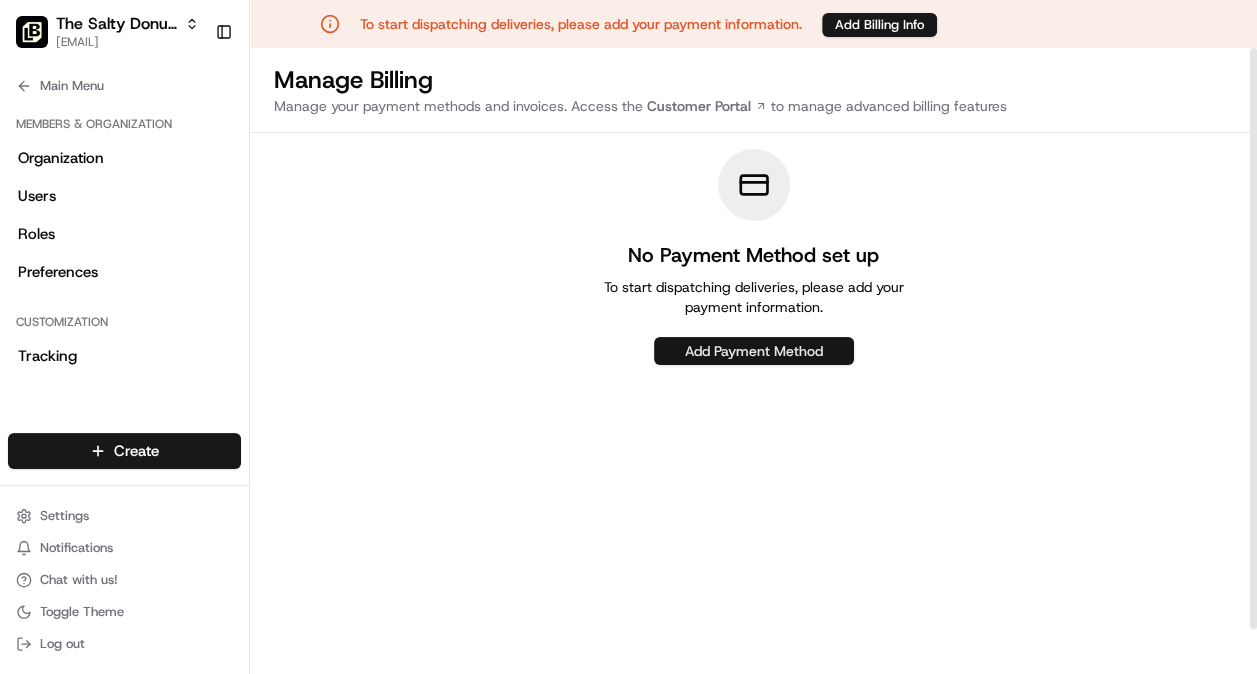 click on "Add Payment Method" at bounding box center (754, 351) 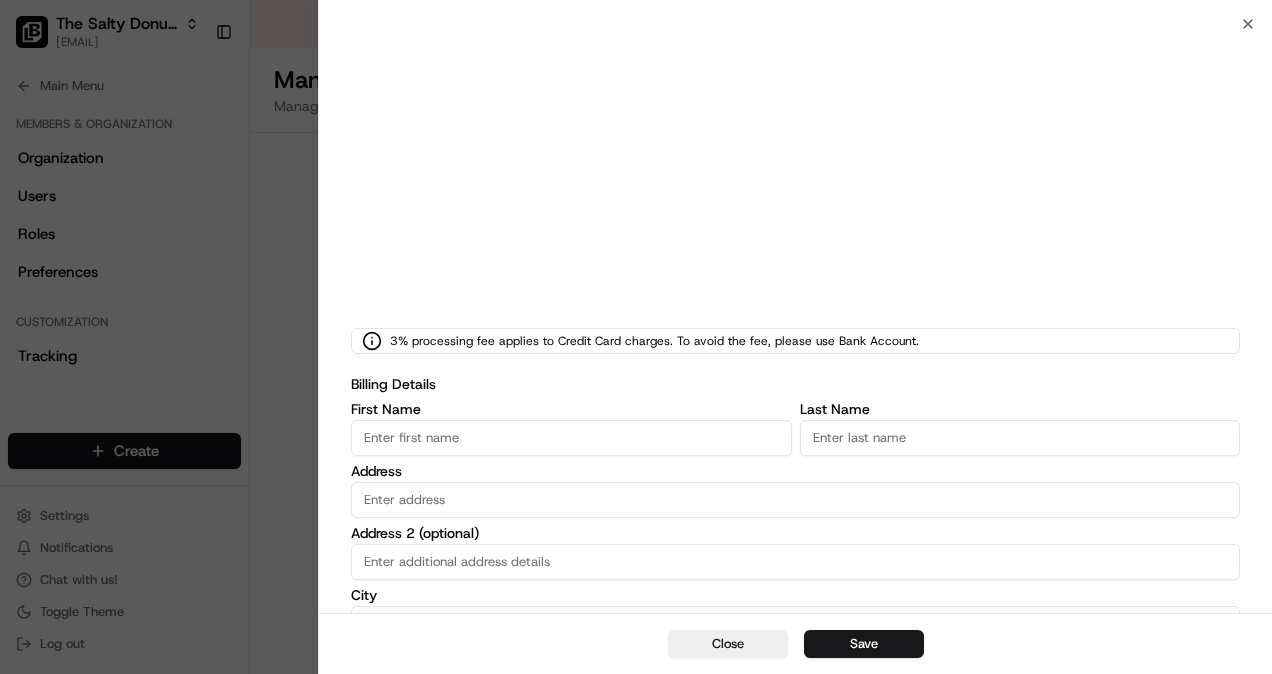 click on "First Name" at bounding box center (571, 438) 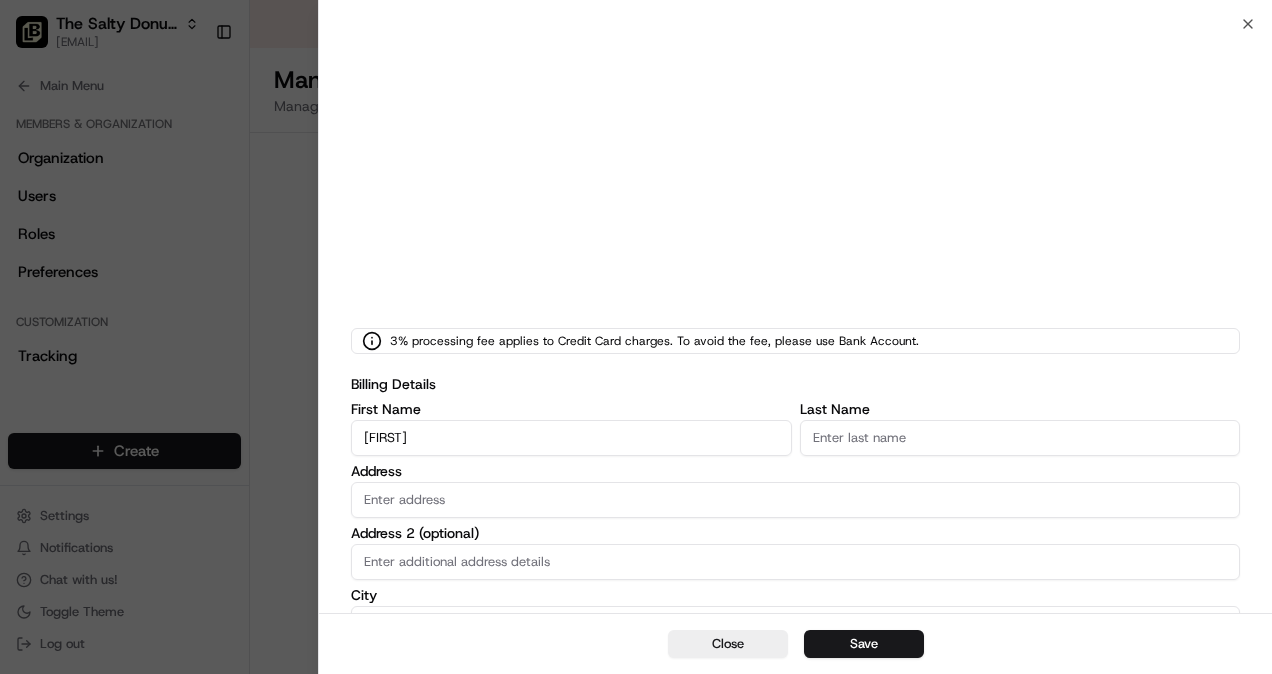 type on "[FIRST]" 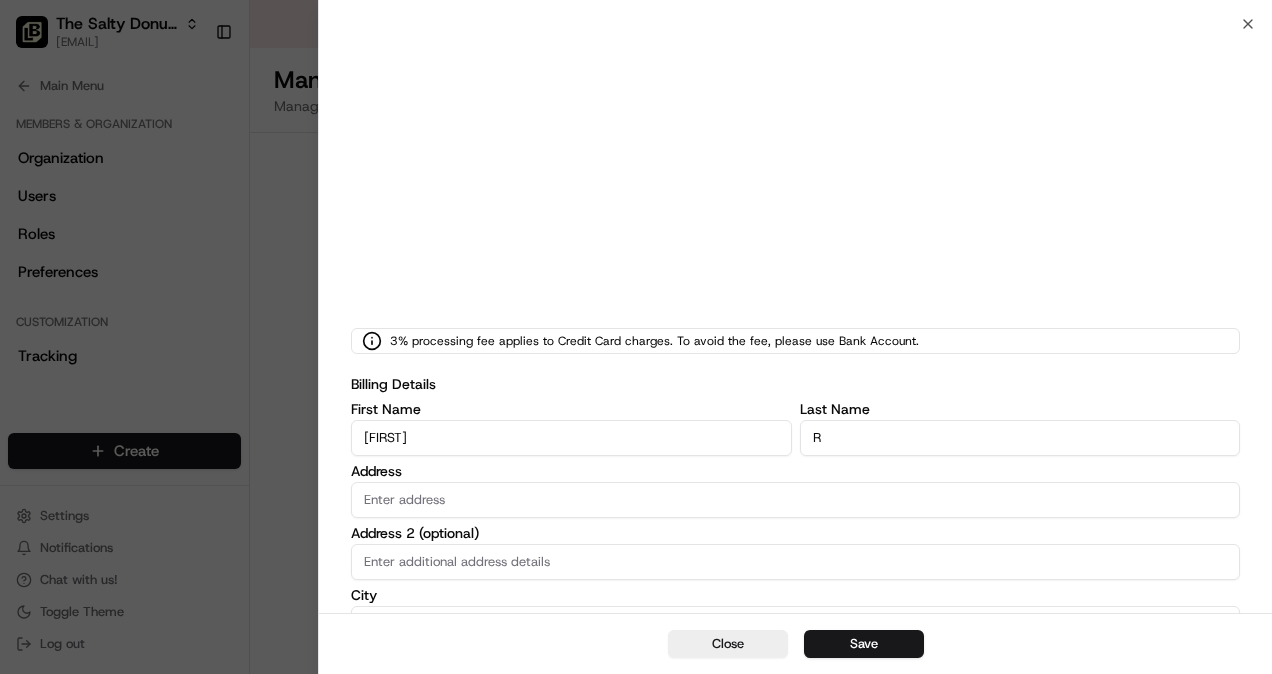 click on "R" at bounding box center (1020, 438) 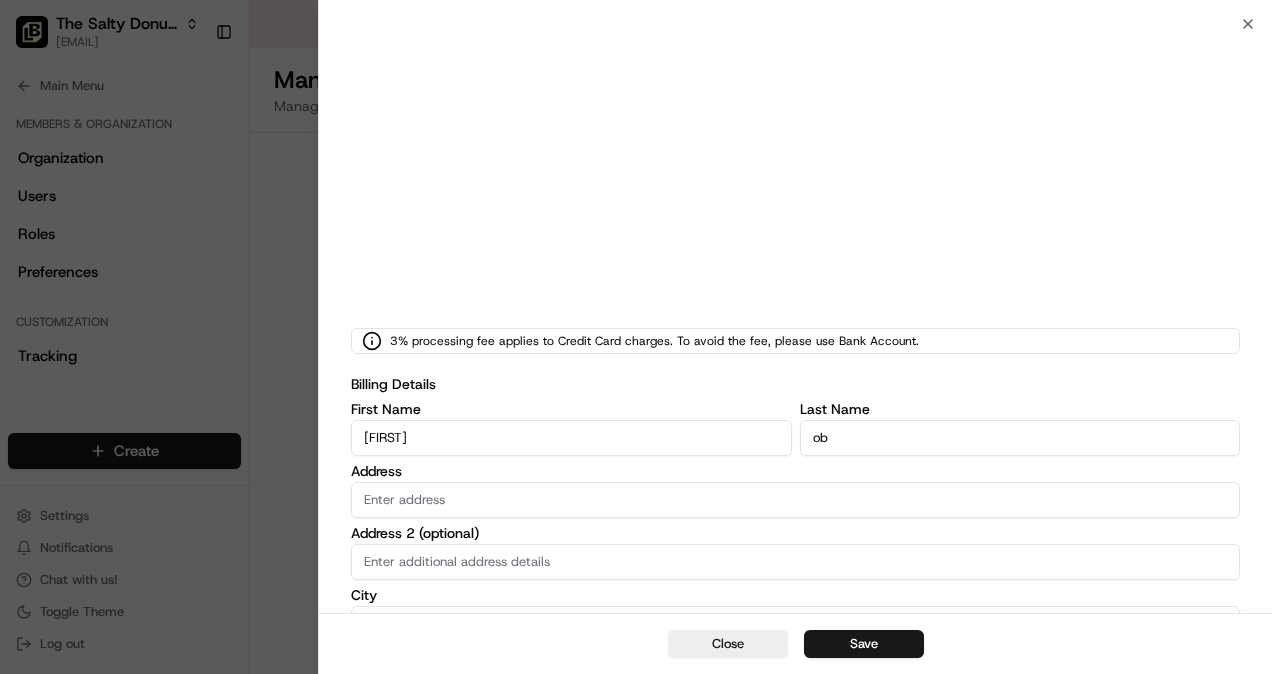 type on "o" 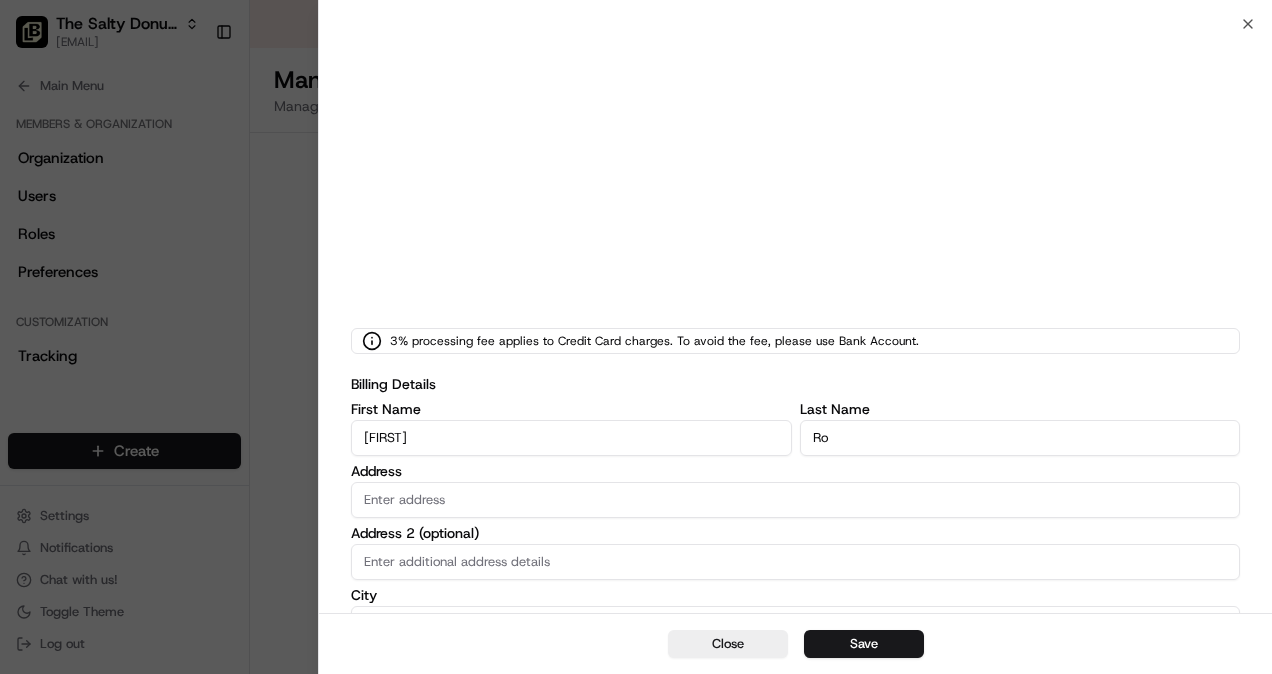 type on "Robleto" 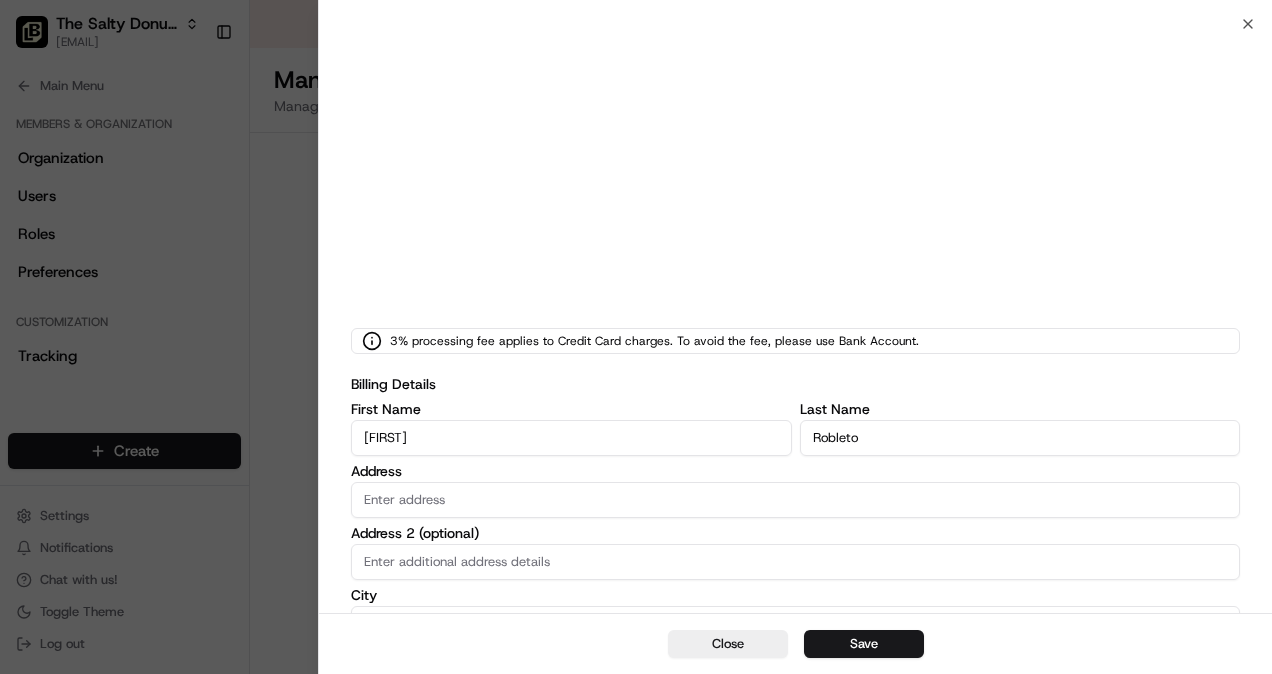 type on "[LAST] [LAST]" 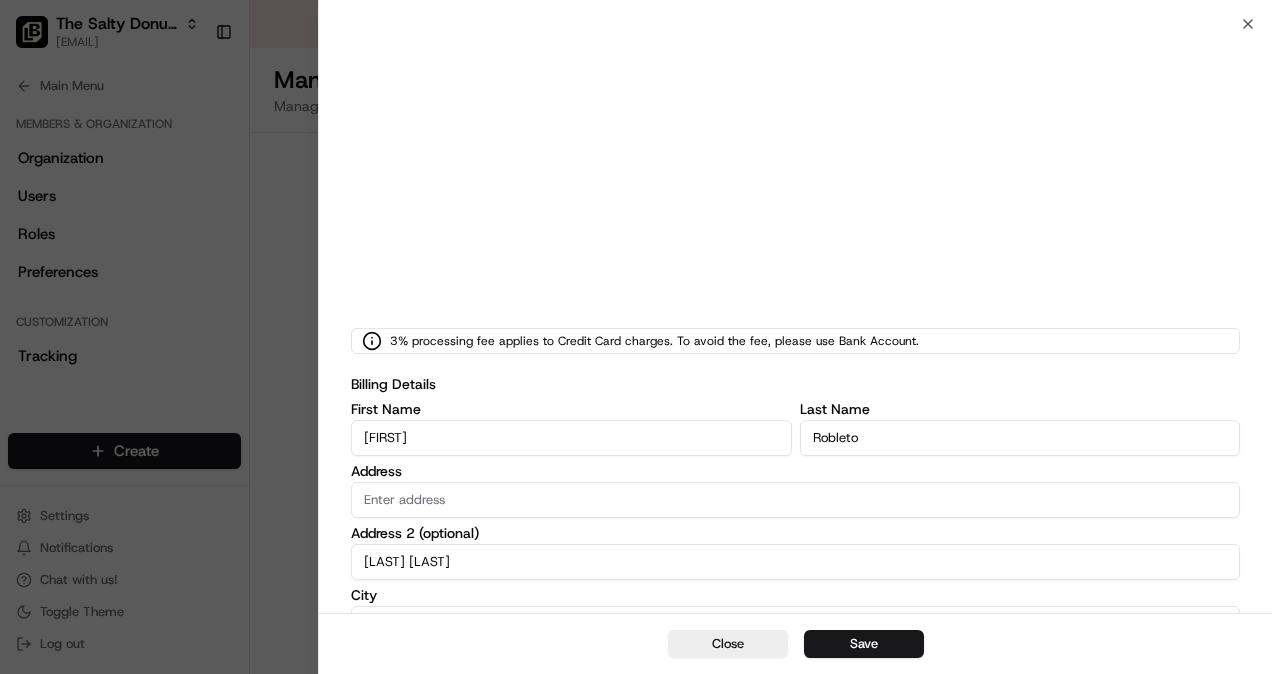 type on "[CITY]" 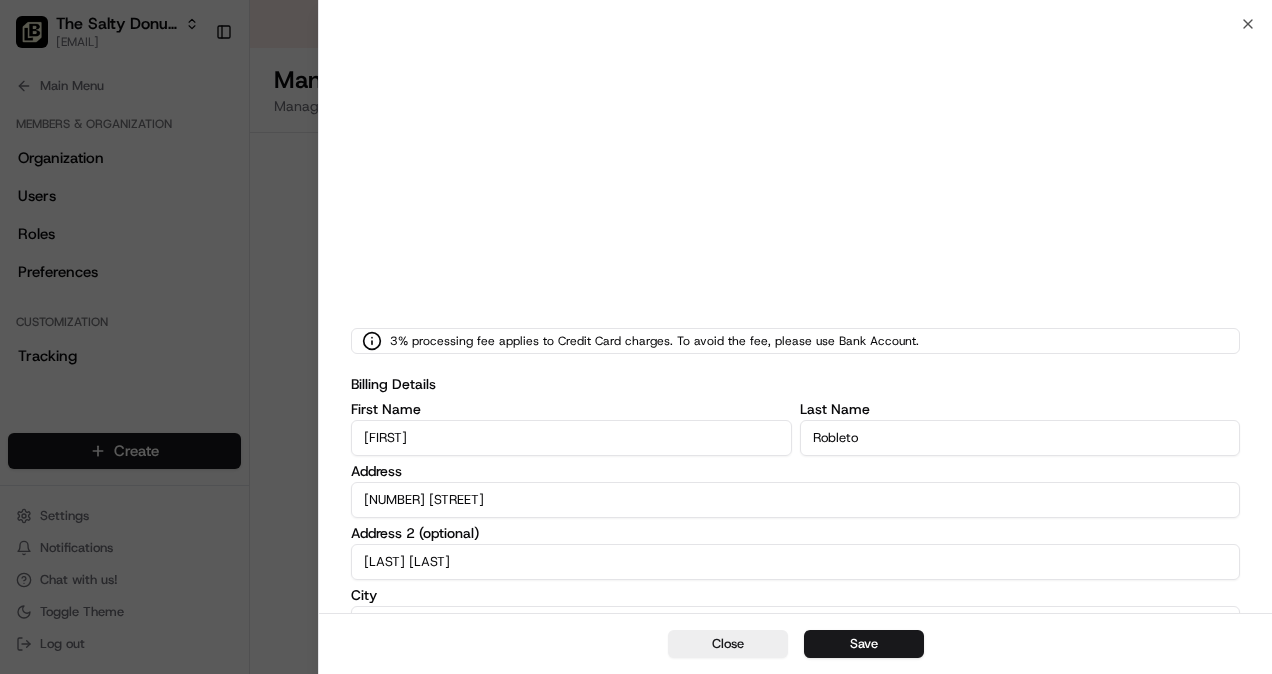 type on "[NUMBER] [STREET]" 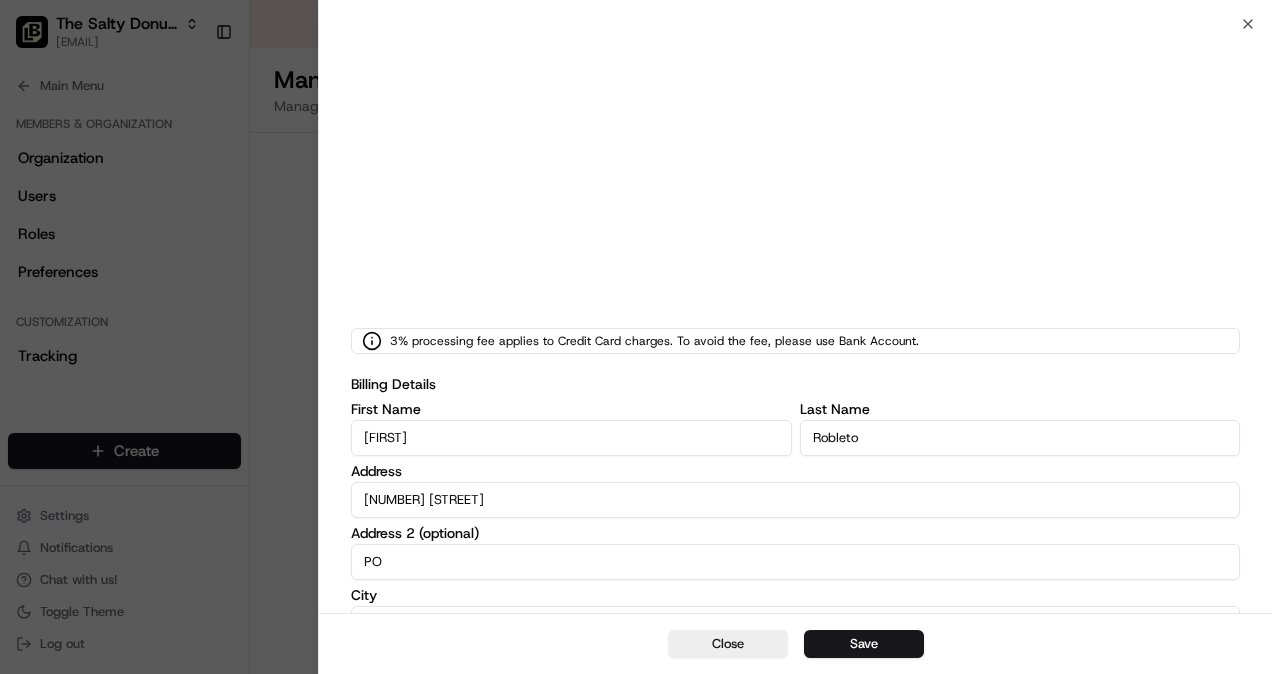 type on "P" 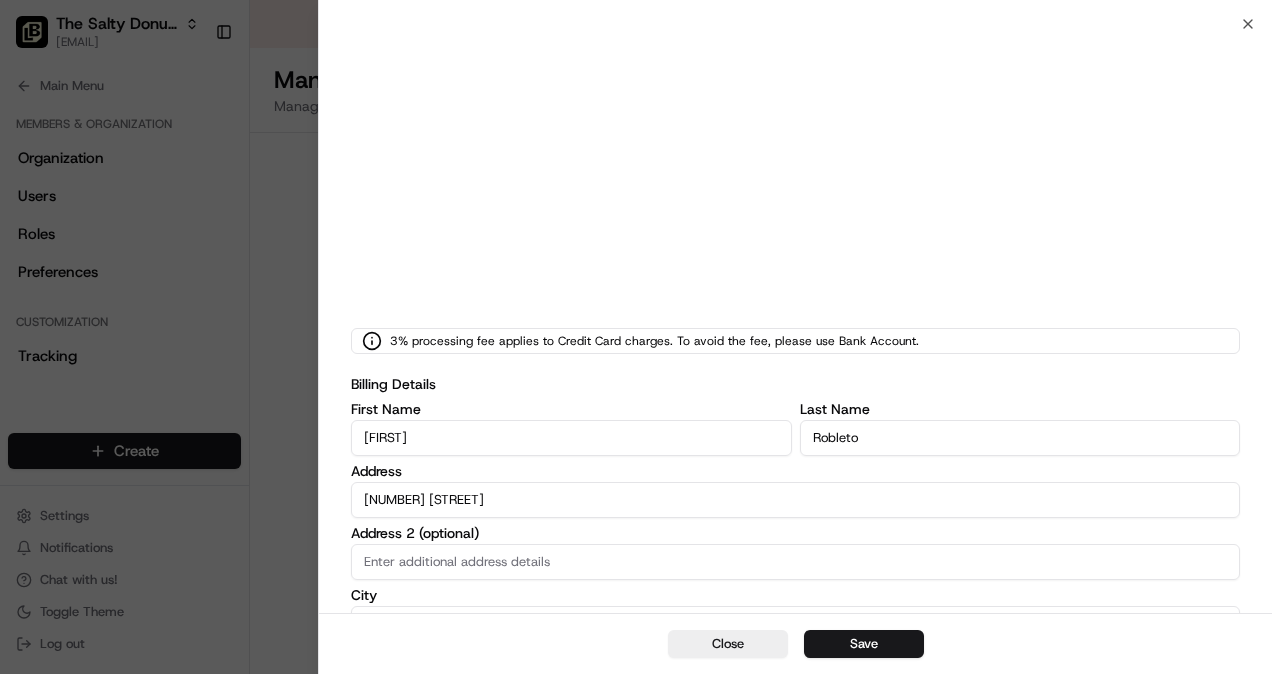 click on "Address 2 (optional)" at bounding box center (795, 562) 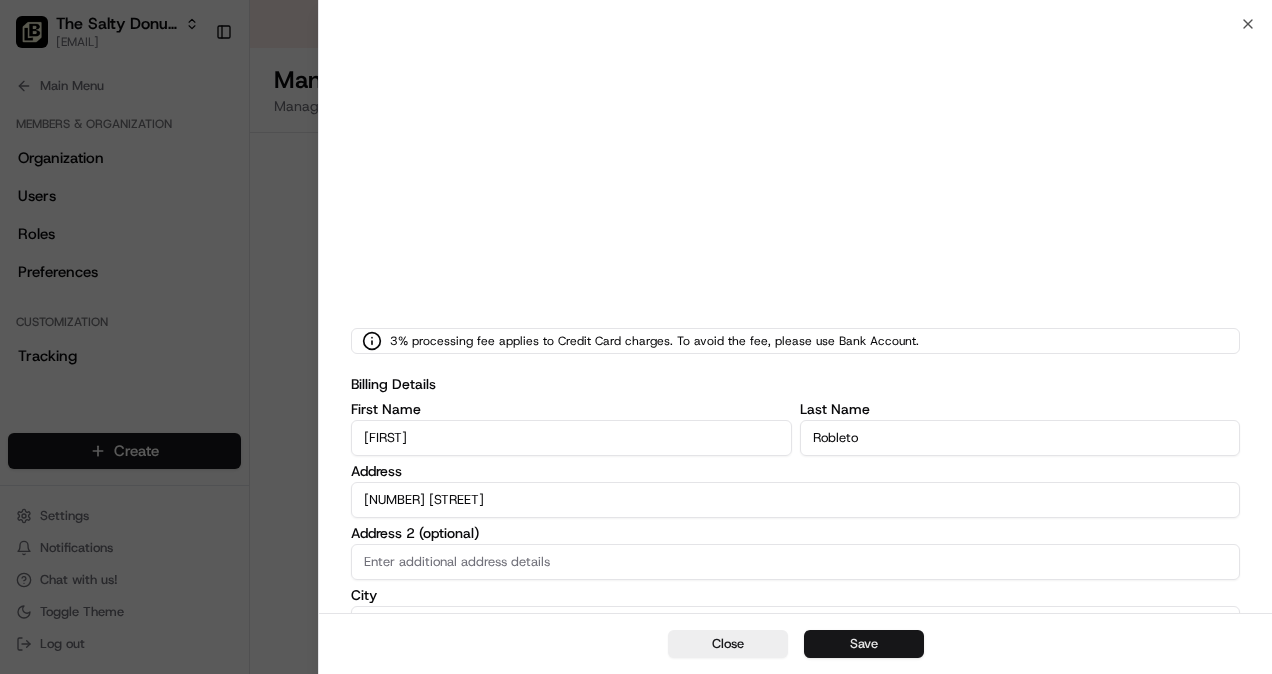 click on "Save" at bounding box center [864, 644] 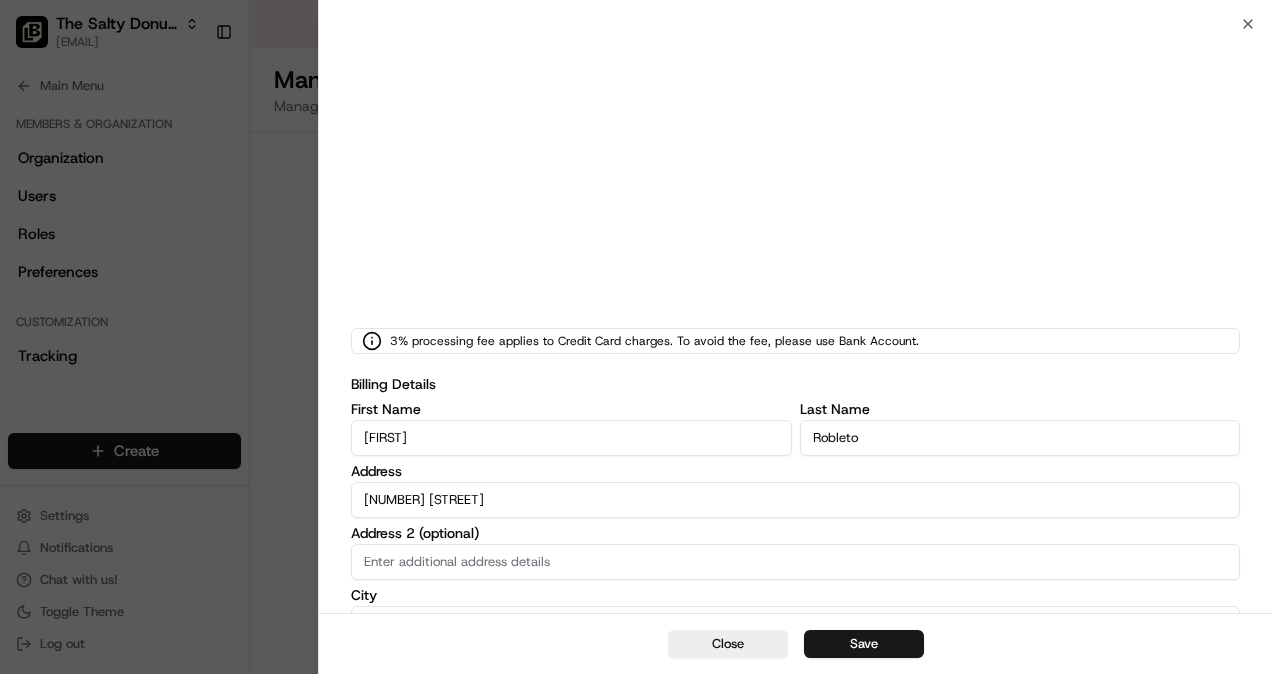 click on "[PERCENT] processing fee applies to Credit Card charges. To avoid the fee, please use Bank Account. Billing Details First Name [FIRST] Last Name [LAST] Address [NUMBER] [STREET] Address 2 (optional) City [CITY] Country Select Country Required State [STATE] Zip Code [ZIP] Email [EMAIL] Phone Number US +61[COUNTRY] +1[COUNTRY] +81[COUNTRY] +64[COUNTRY] +971[COUNTRY] +44[COUNTRY] +1[COUNTRY] +93[COUNTRY] +358[COUNTRY] +355[COUNTRY] +213[COUNTRY] +1[COUNTRY] +376[COUNTRY] +244[COUNTRY] +1[COUNTRY] +1[COUNTRY] +54[COUNTRY] +374[COUNTRY] +297[COUNTRY] +247[COUNTRY] +43[COUNTRY] +994[COUNTRY] +1[COUNTRY] +973[COUNTRY] +880[COUNTRY] +1[COUNTRY] +375[COUNTRY] +32[COUNTRY] +501[COUNTRY] +229[COUNTRY] +55[COUNTRY]" at bounding box center (795, 480) 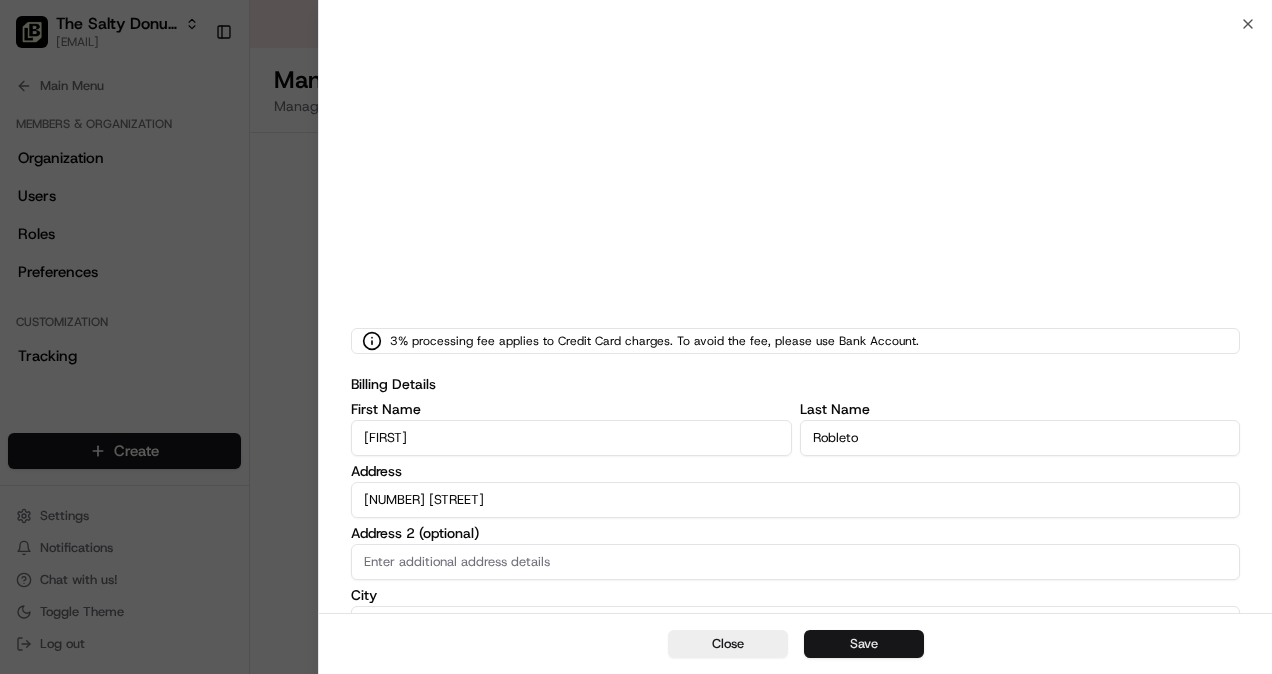 click on "Save" at bounding box center (864, 644) 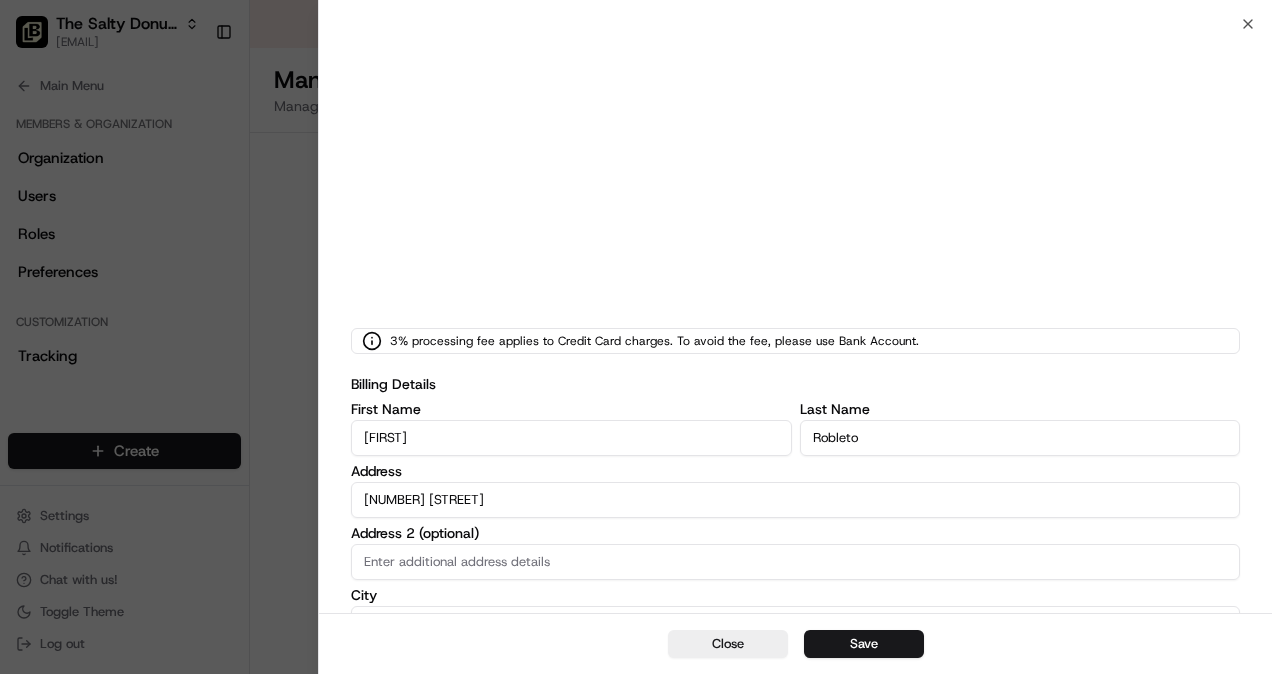 click on "[PERCENT] processing fee applies to Credit Card charges. To avoid the fee, please use Bank Account. Billing Details First Name [FIRST] Last Name [LAST] Address [NUMBER] [STREET] Address 2 (optional) City [CITY] Country Select Country Required State [STATE] Zip Code [ZIP] Email [EMAIL] Phone Number US +61[COUNTRY] +1[COUNTRY] +81[COUNTRY] +64[COUNTRY] +971[COUNTRY] +44[COUNTRY] +1[COUNTRY] +93[COUNTRY] +358[COUNTRY] +355[COUNTRY] +213[COUNTRY] +1[COUNTRY] +376[COUNTRY] +244[COUNTRY] +1[COUNTRY] +1[COUNTRY] +54[COUNTRY] +374[COUNTRY] +297[COUNTRY] +247[COUNTRY] +43[COUNTRY] +994[COUNTRY] +1[COUNTRY] +973[COUNTRY] +880[COUNTRY] +1[COUNTRY] +375[COUNTRY] +32[COUNTRY] +501[COUNTRY] +229[COUNTRY] +55[COUNTRY]" at bounding box center (795, 618) 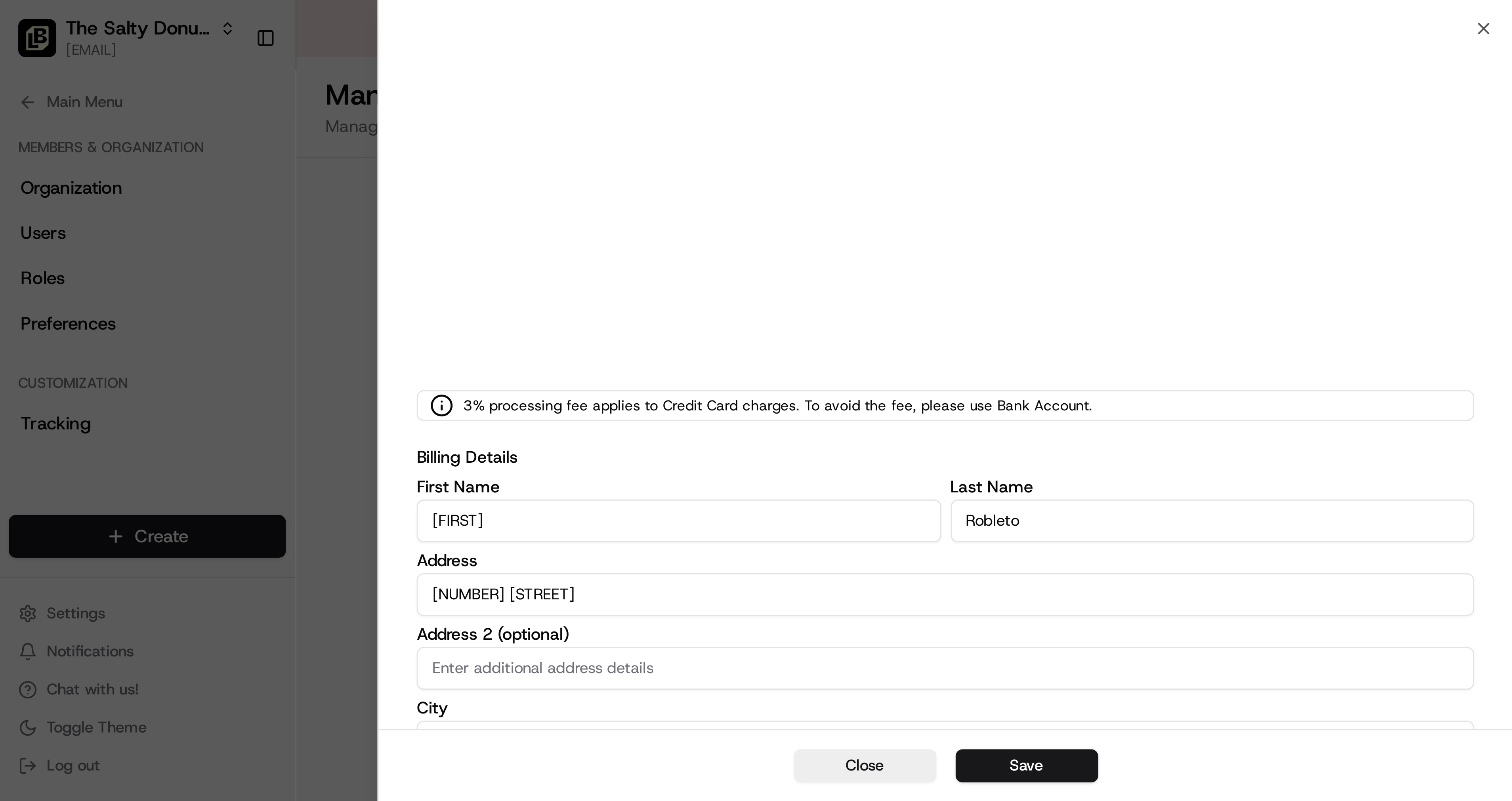 scroll, scrollTop: 0, scrollLeft: 0, axis: both 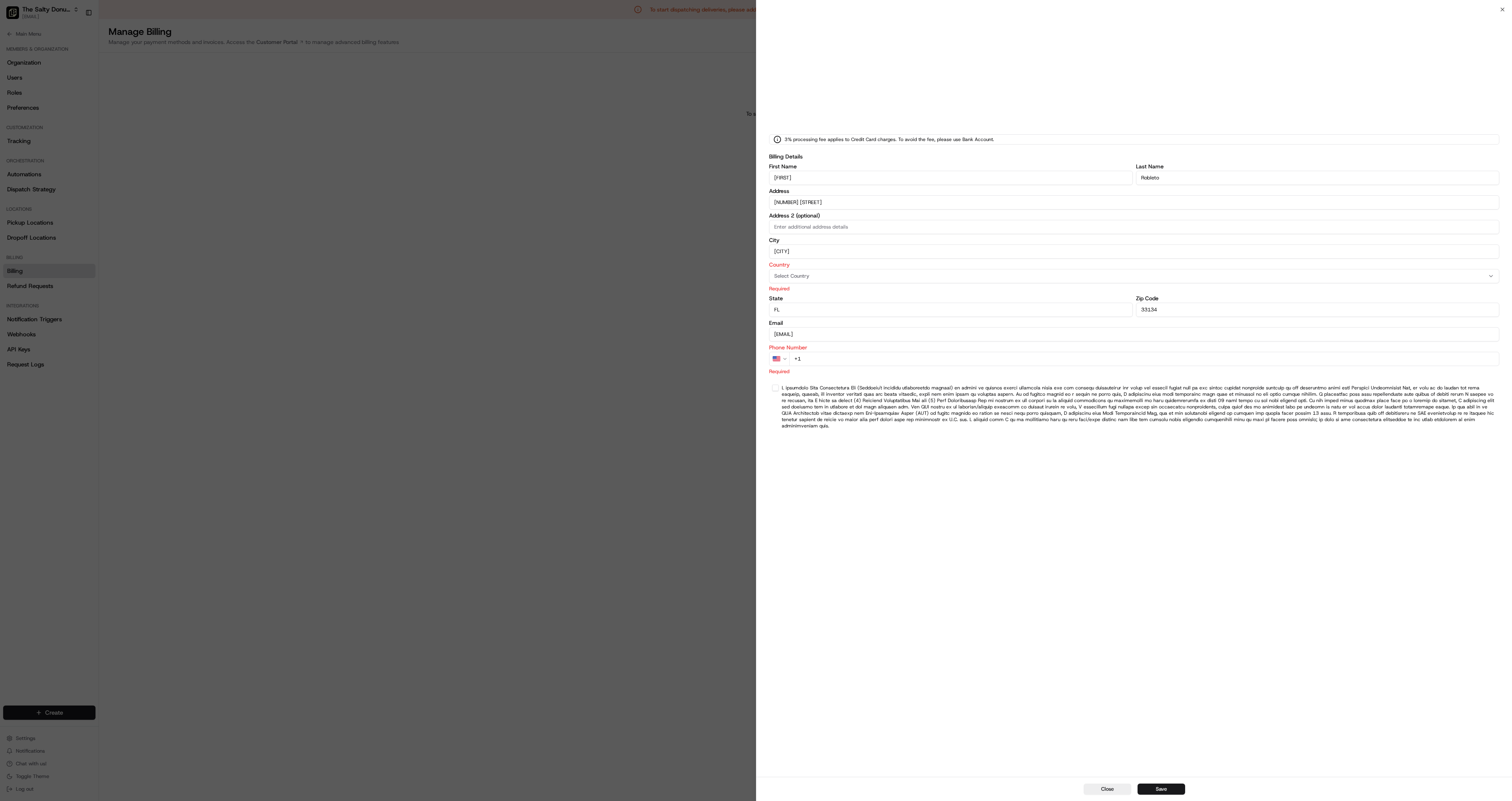 click on "Country" at bounding box center [1134, 265] 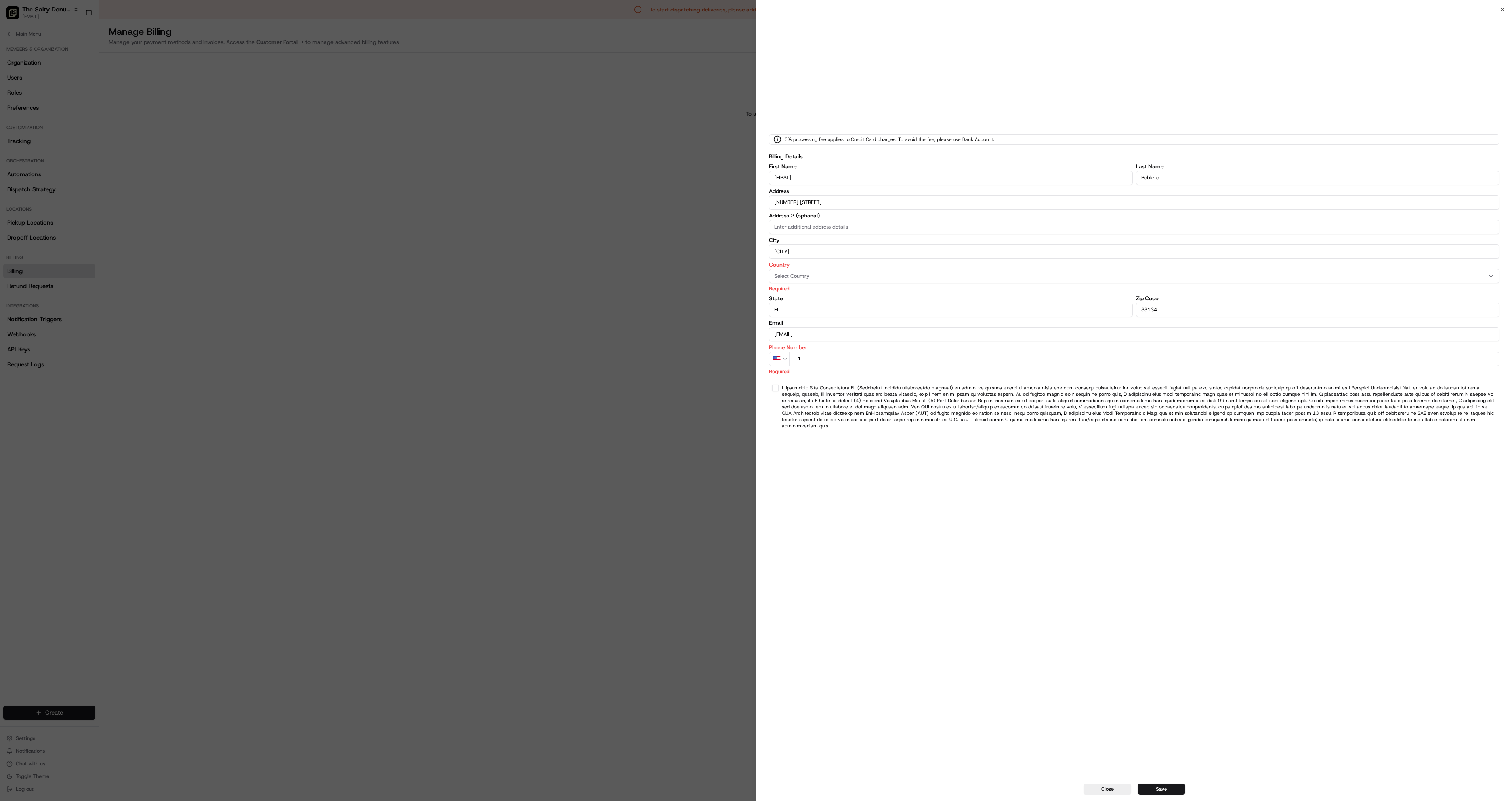 click on "Select Country" at bounding box center [1134, 276] 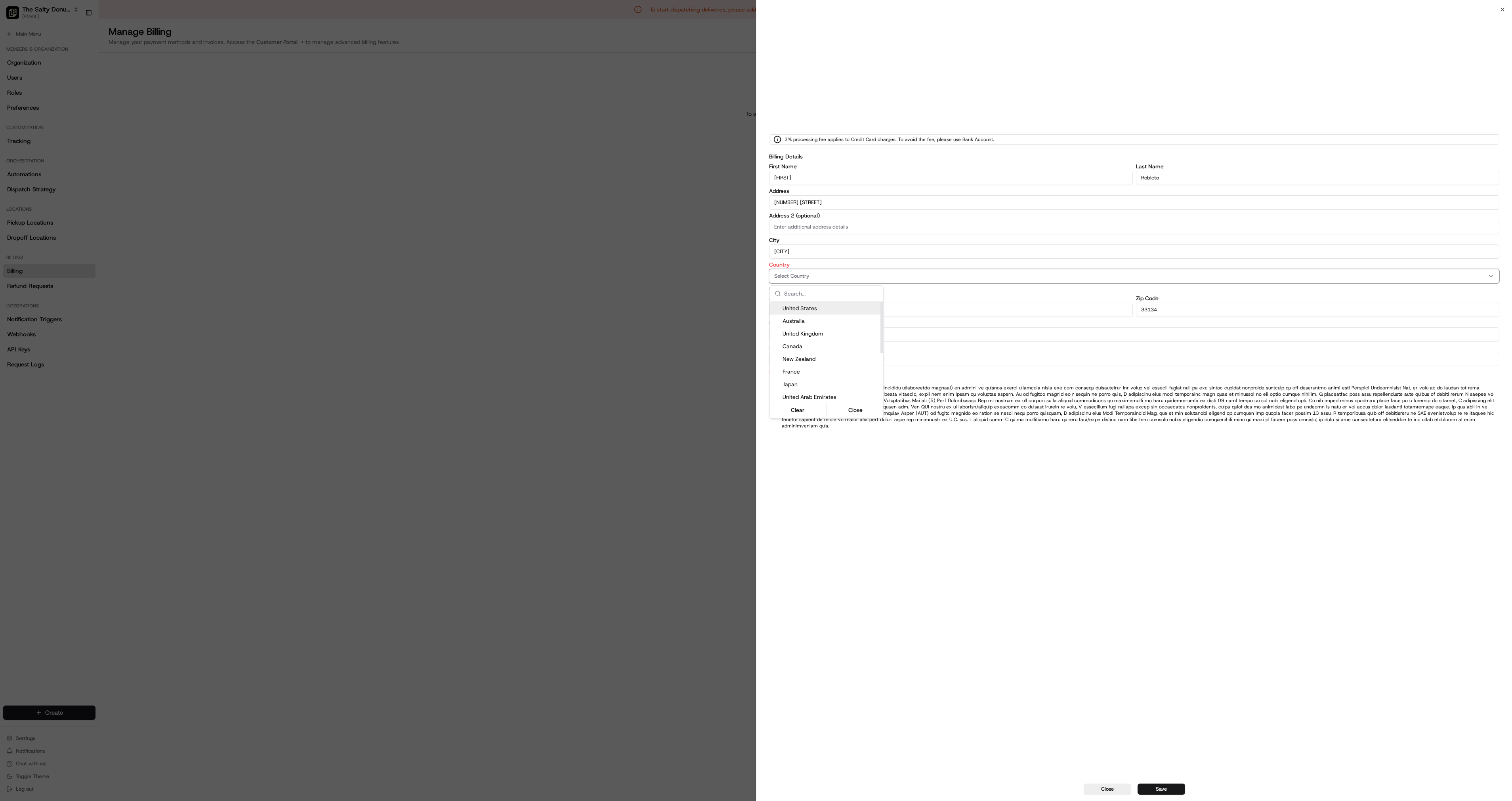 click on "United States" at bounding box center [827, 308] 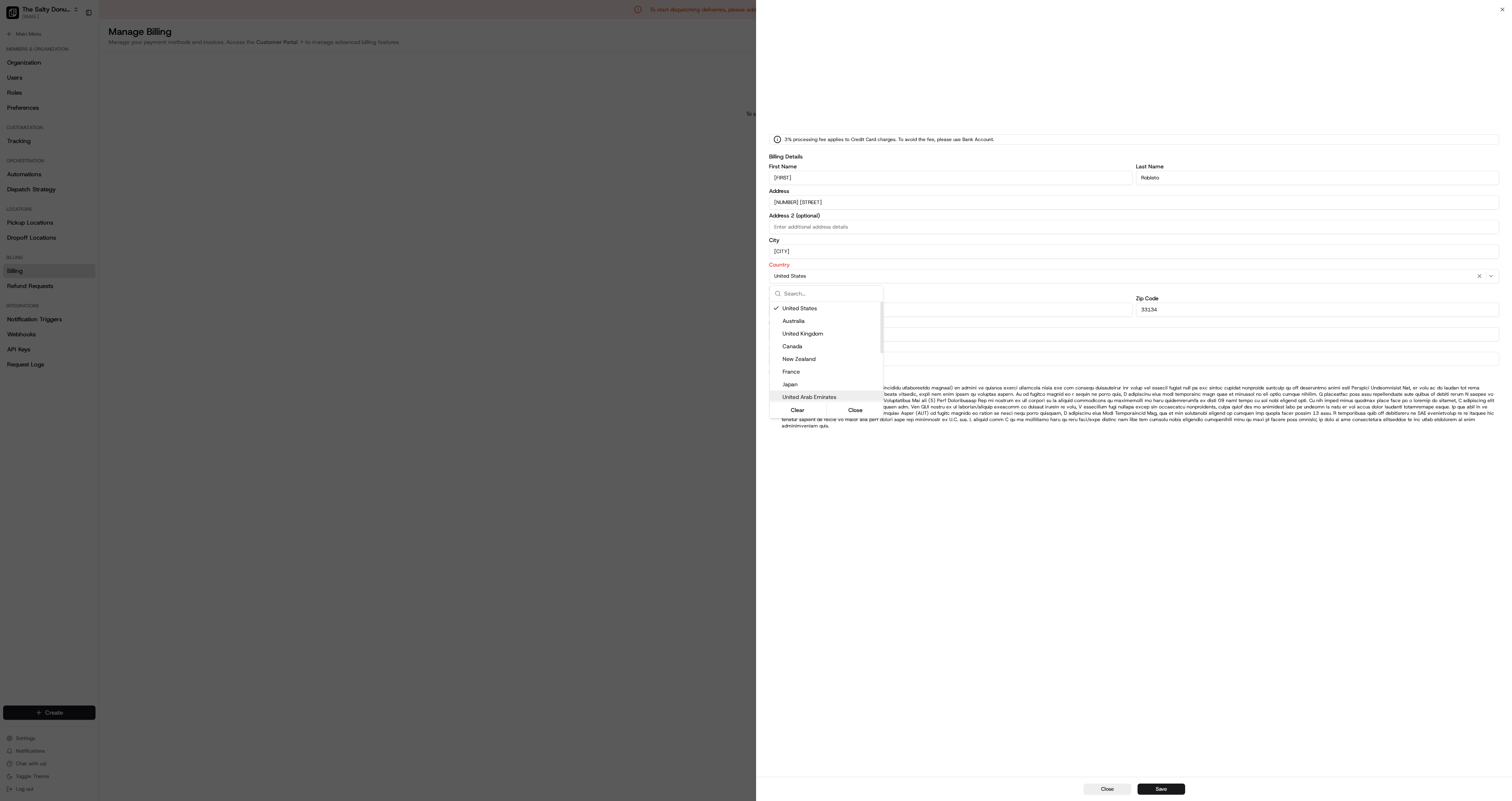 click at bounding box center (756, 400) 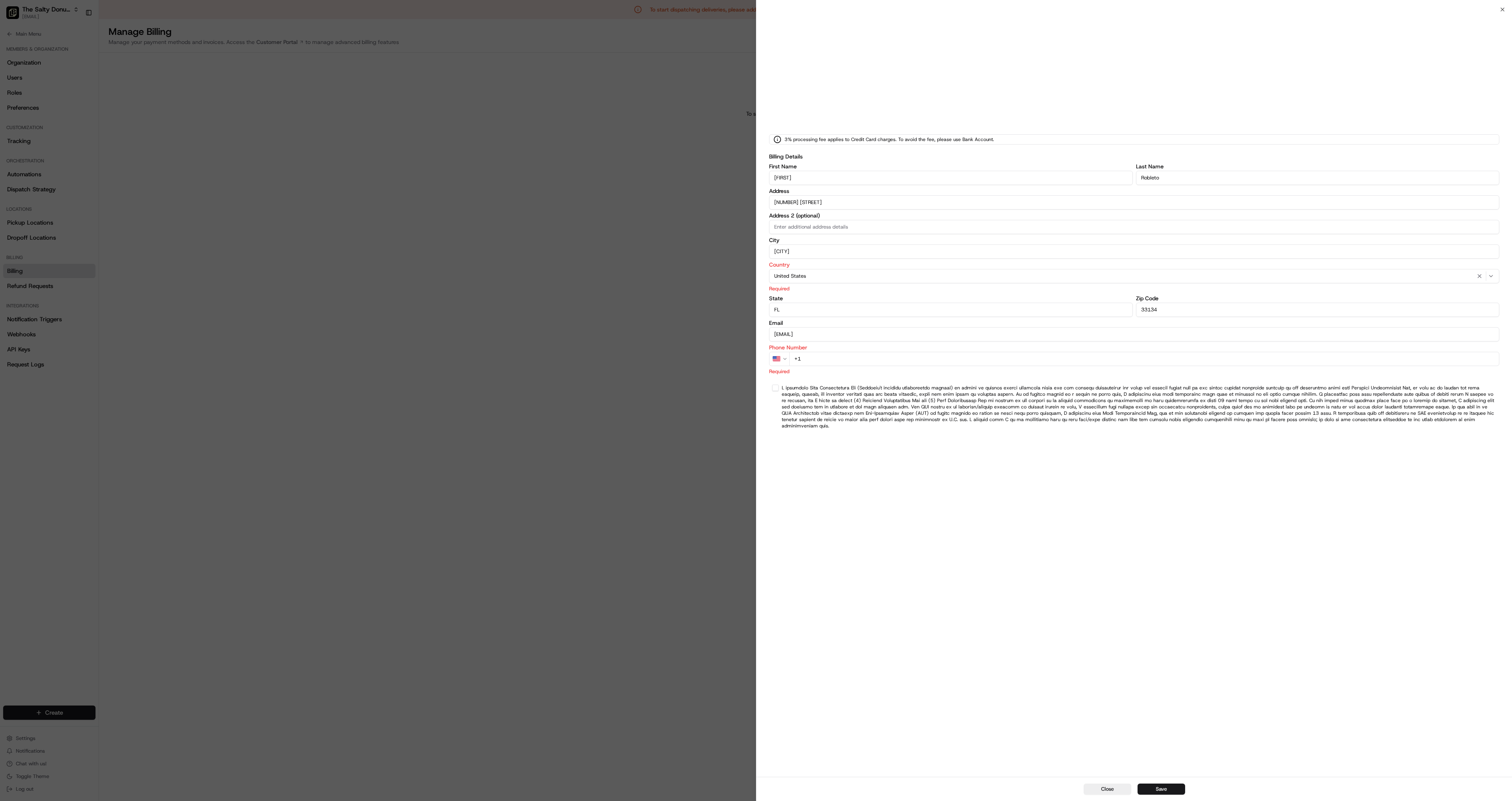 click on "Zip Code" at bounding box center (1318, 298) 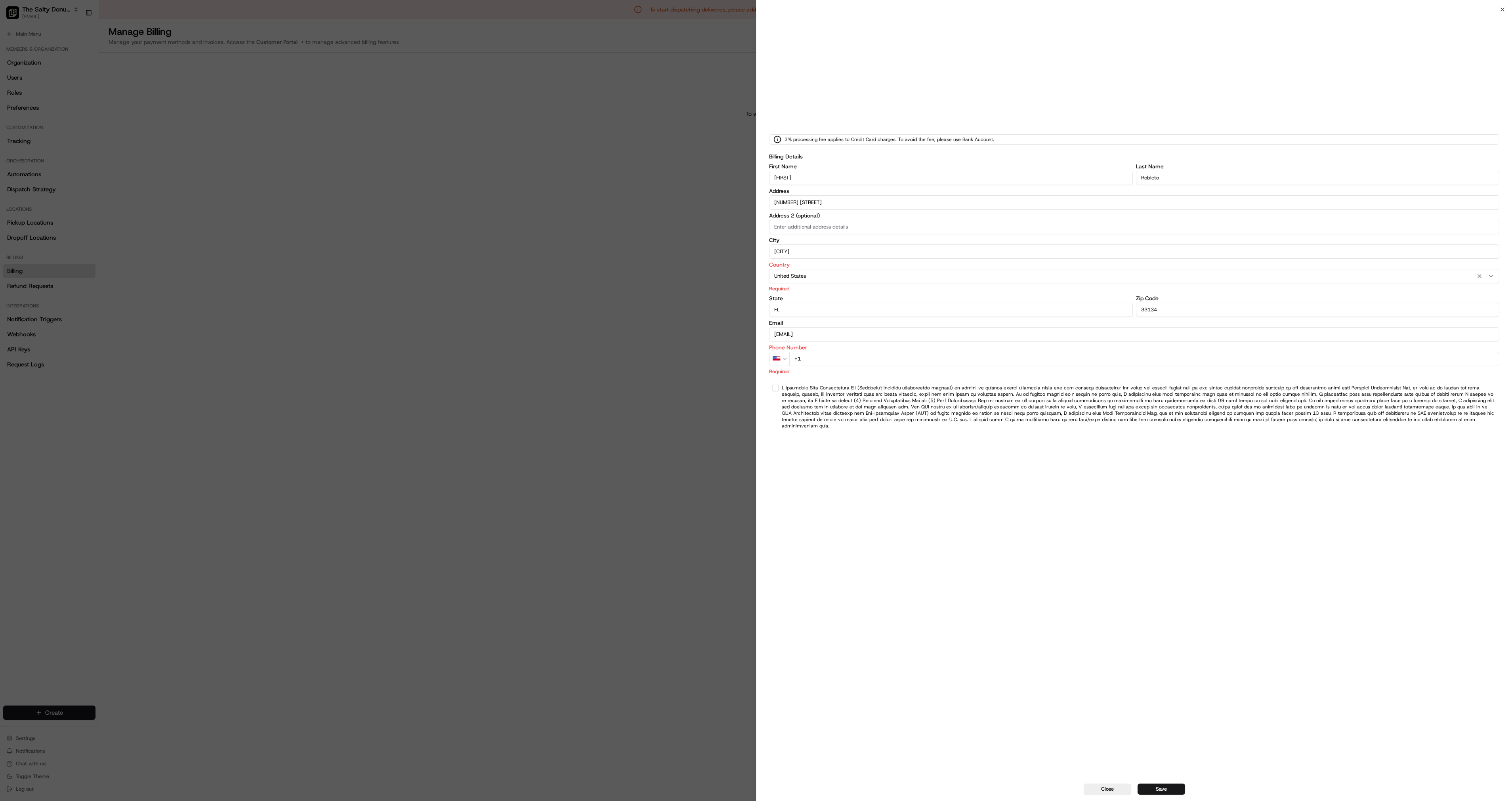 click on "33134" at bounding box center [1318, 310] 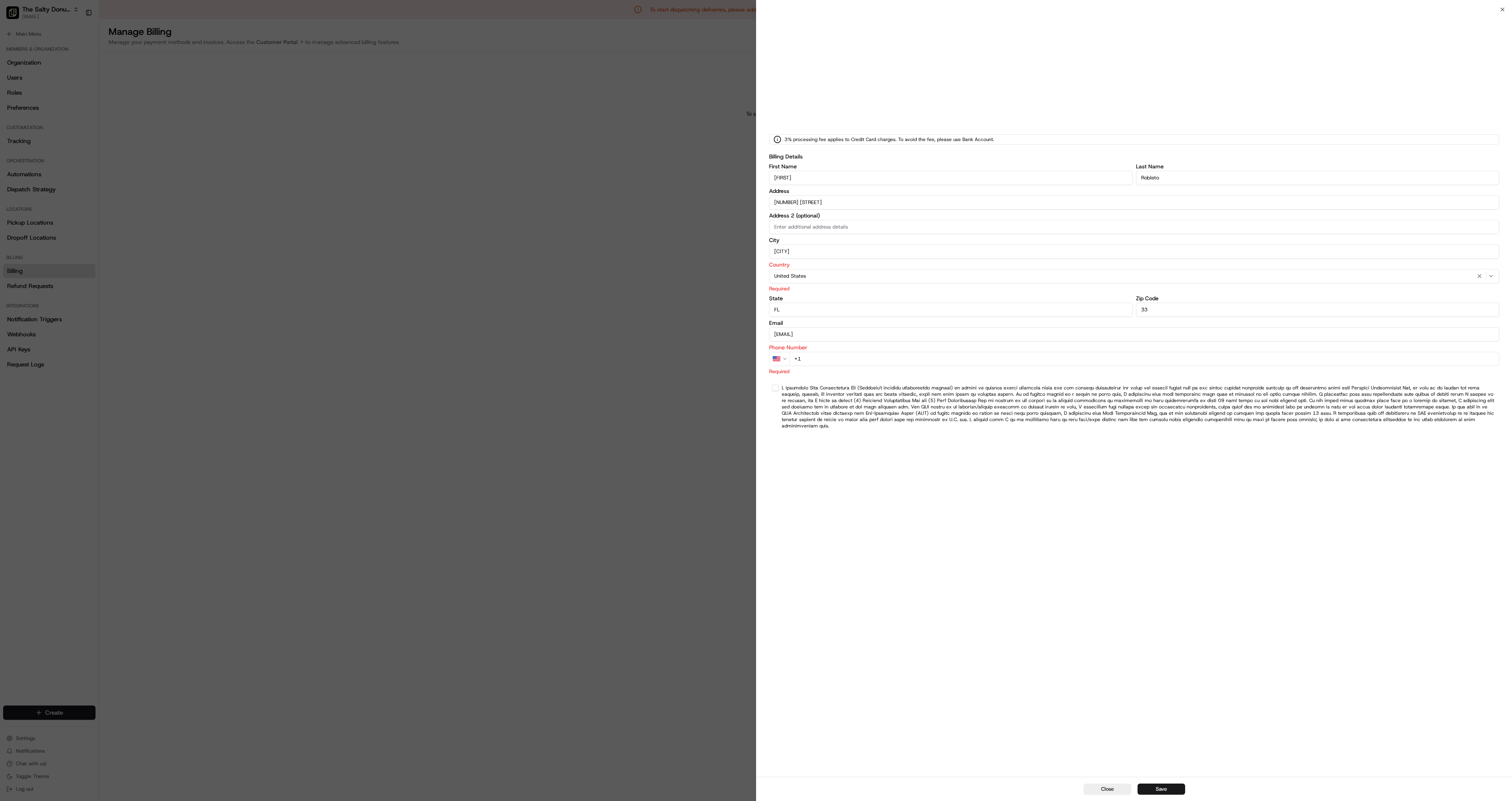 type on "3" 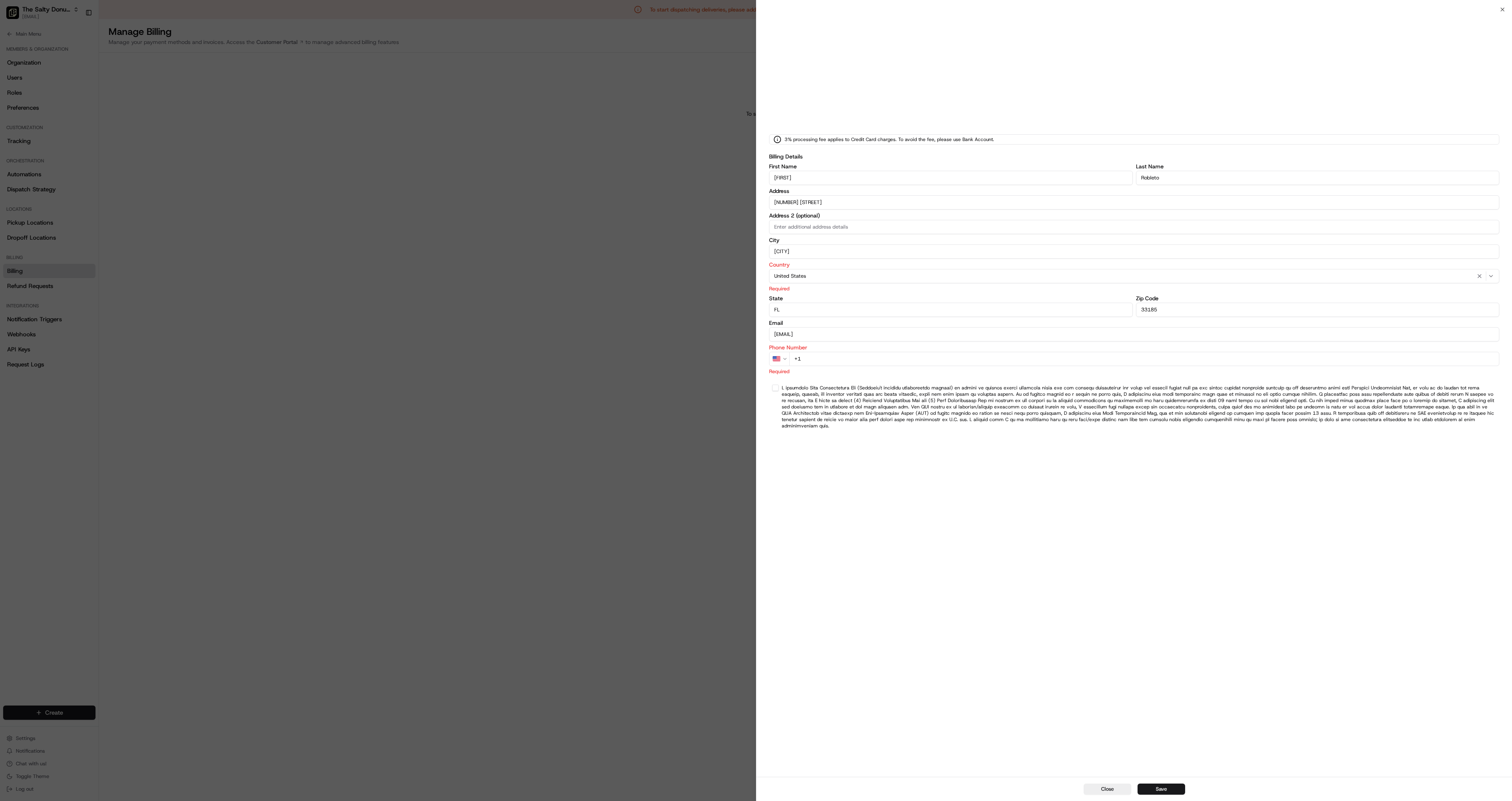 type on "33185" 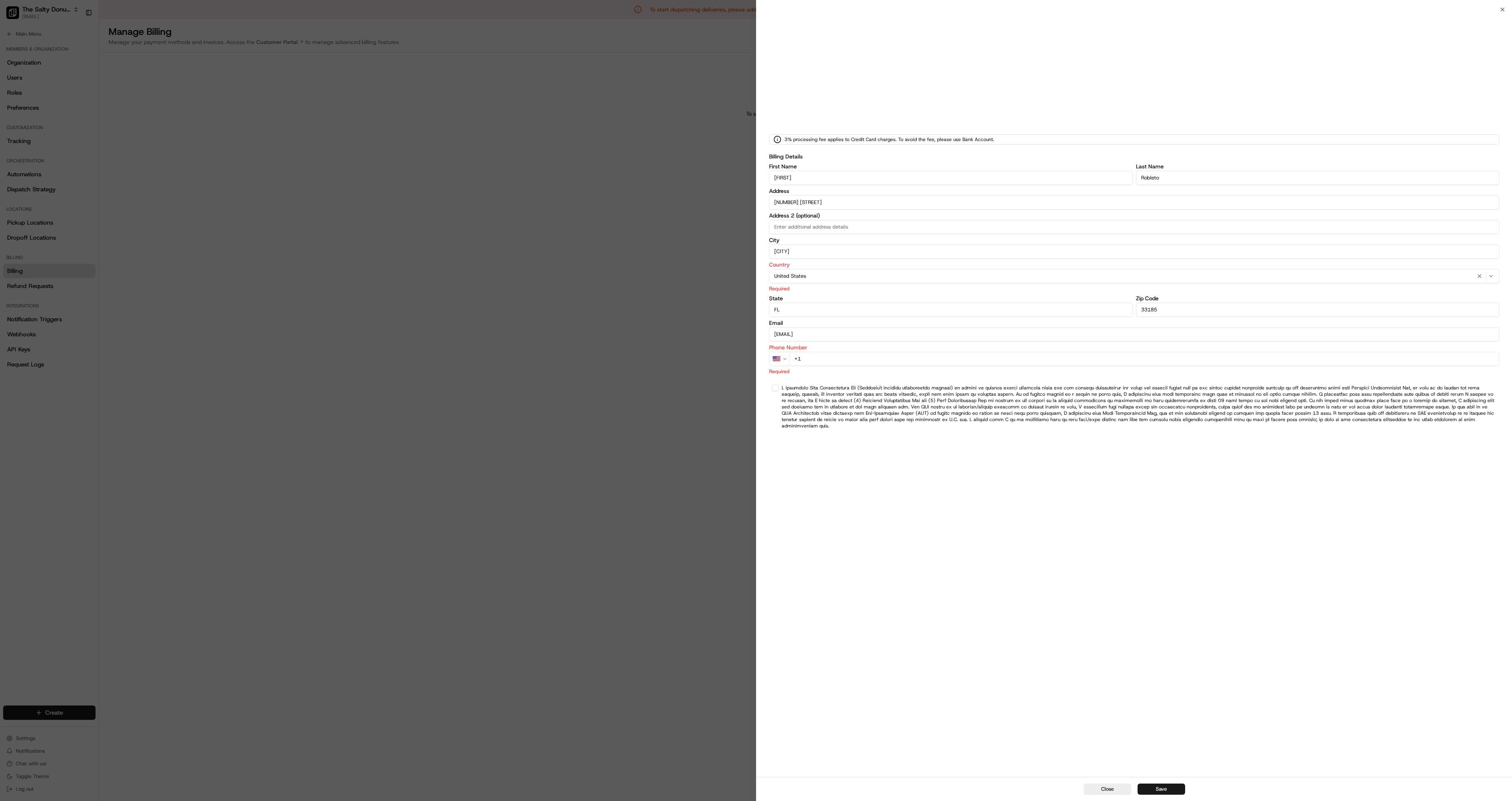 click on "+1" at bounding box center [1144, 359] 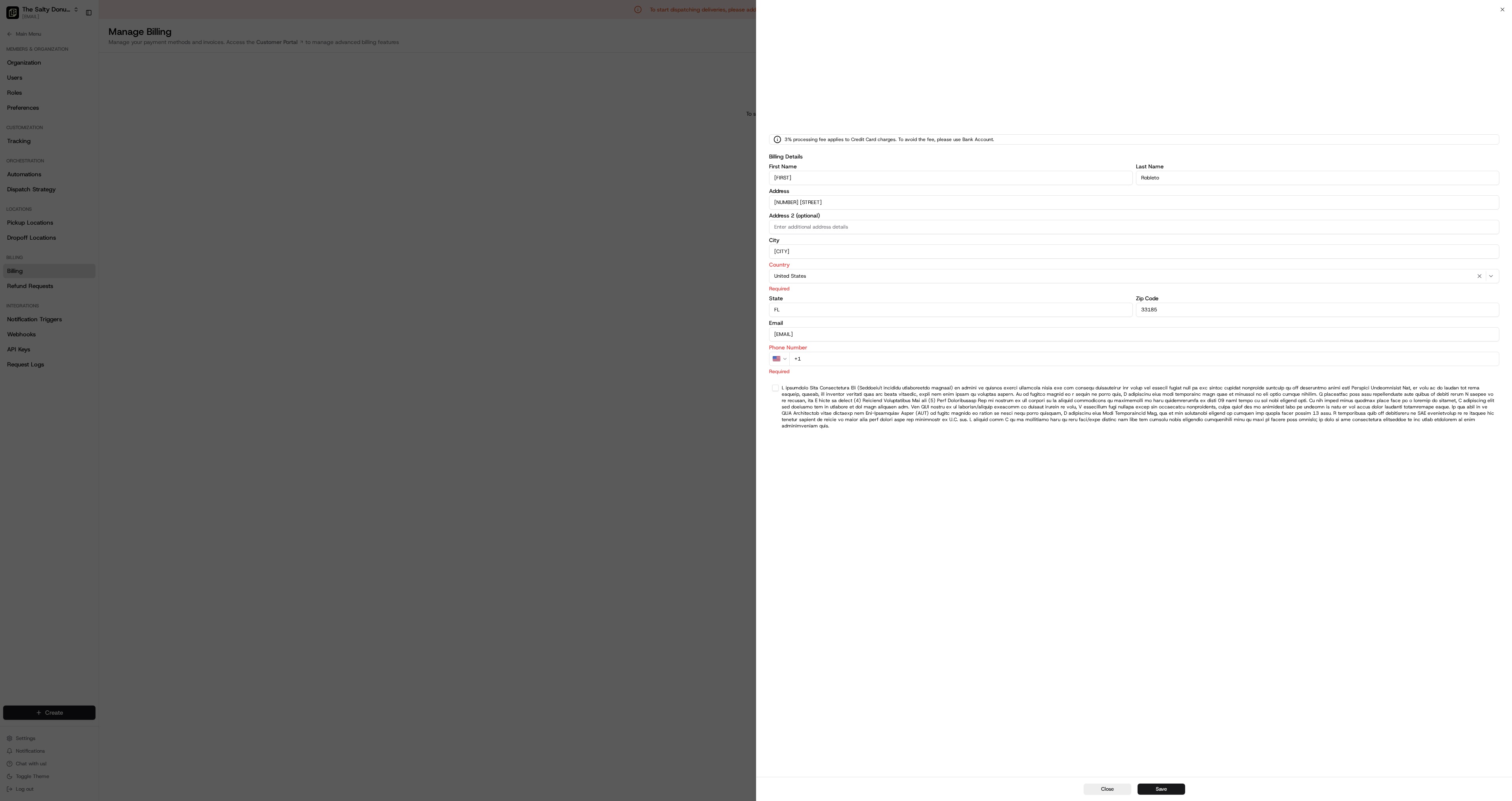 type on "+1 [PHONE]" 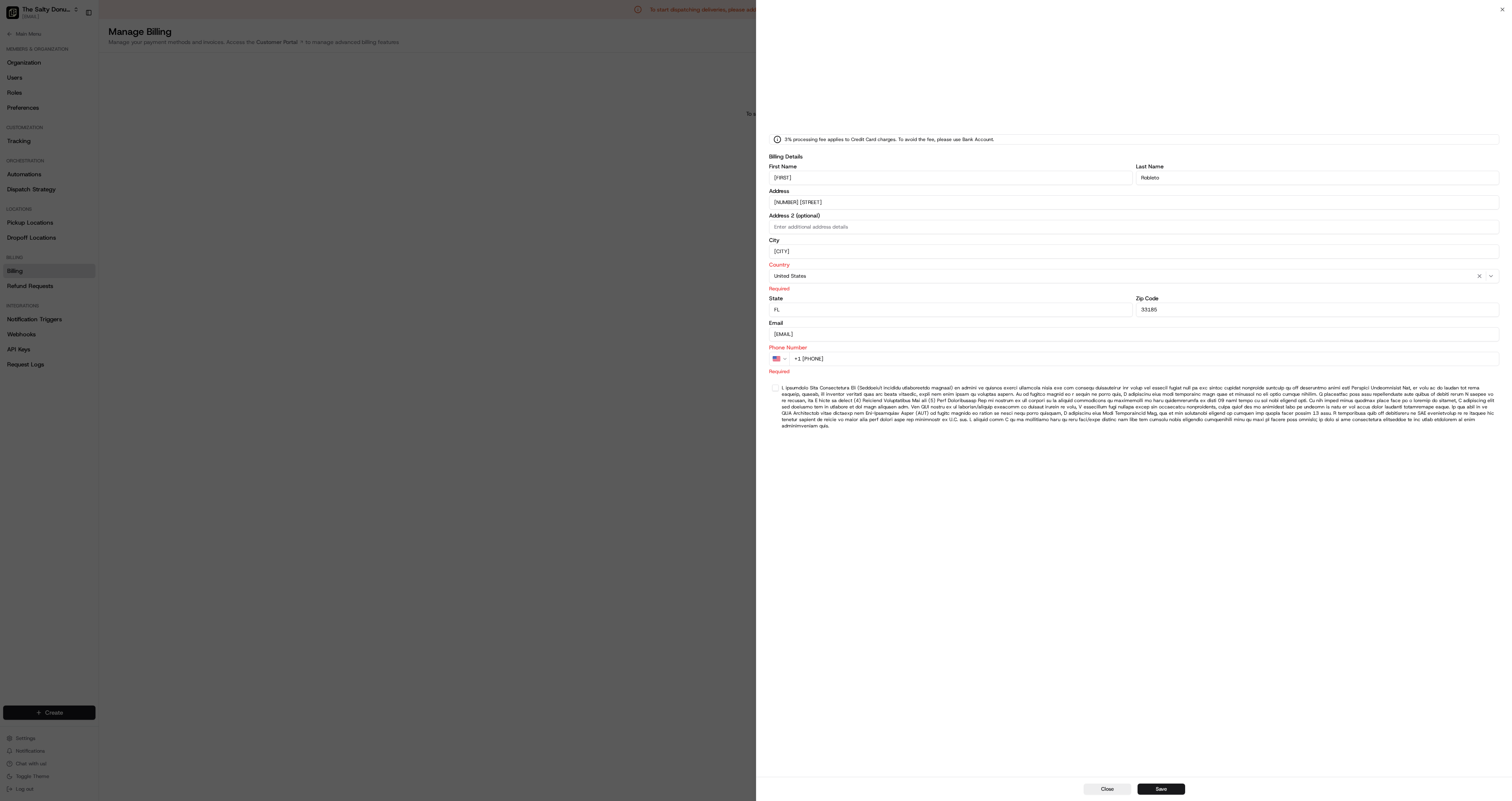 type on "Unit [NUMBER]" 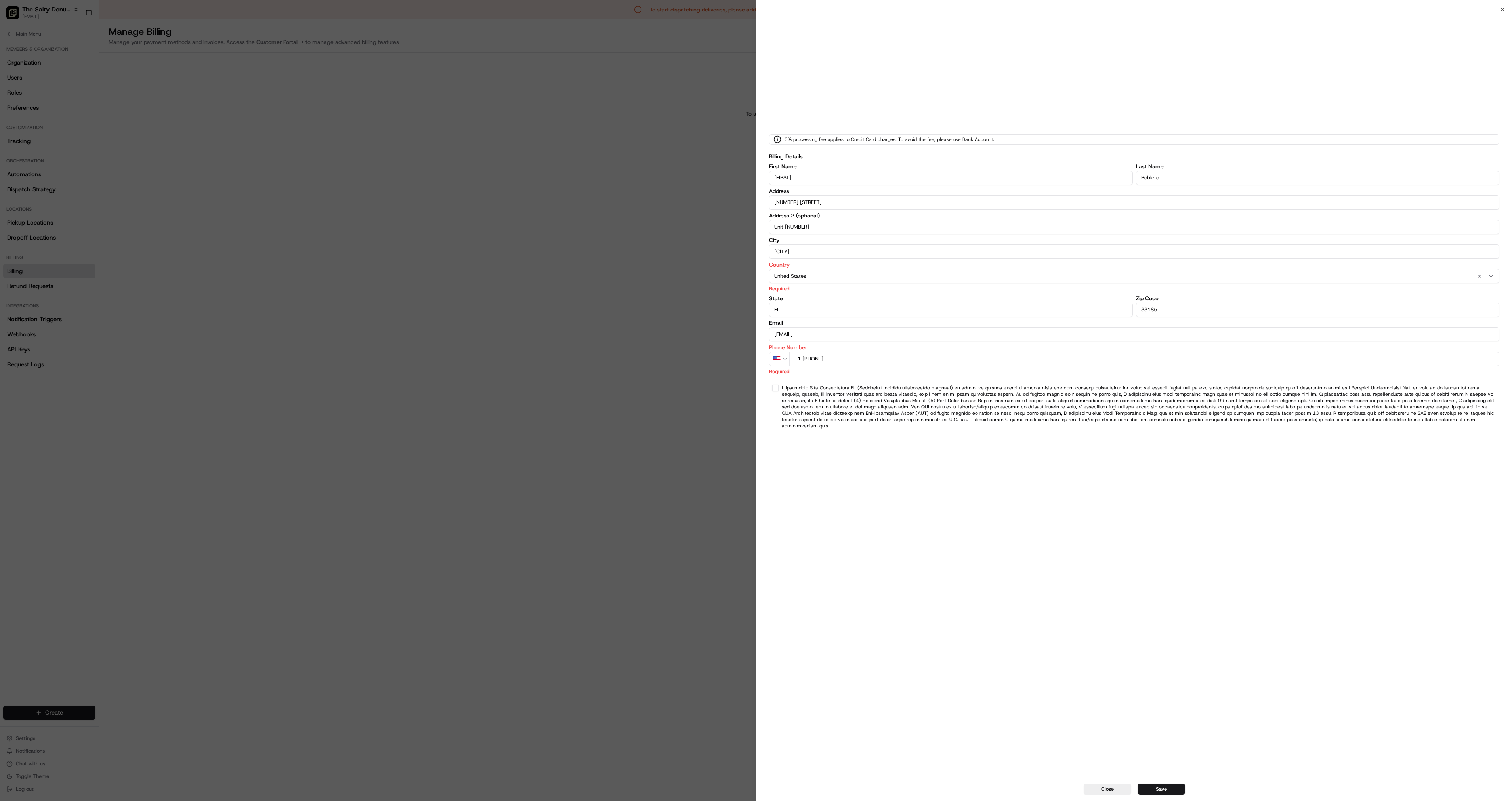 click at bounding box center [775, 388] 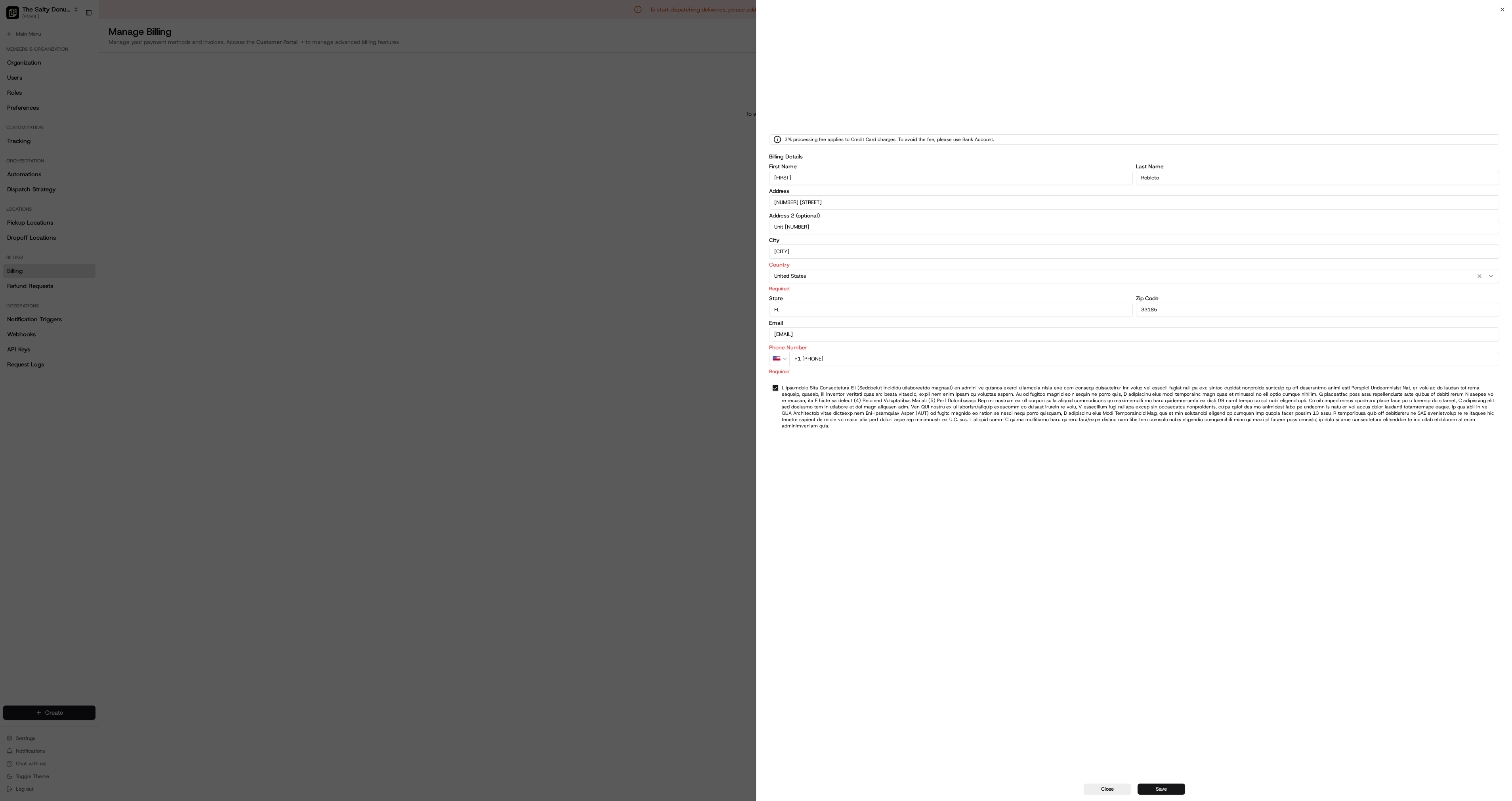 click on "Save" at bounding box center [1161, 789] 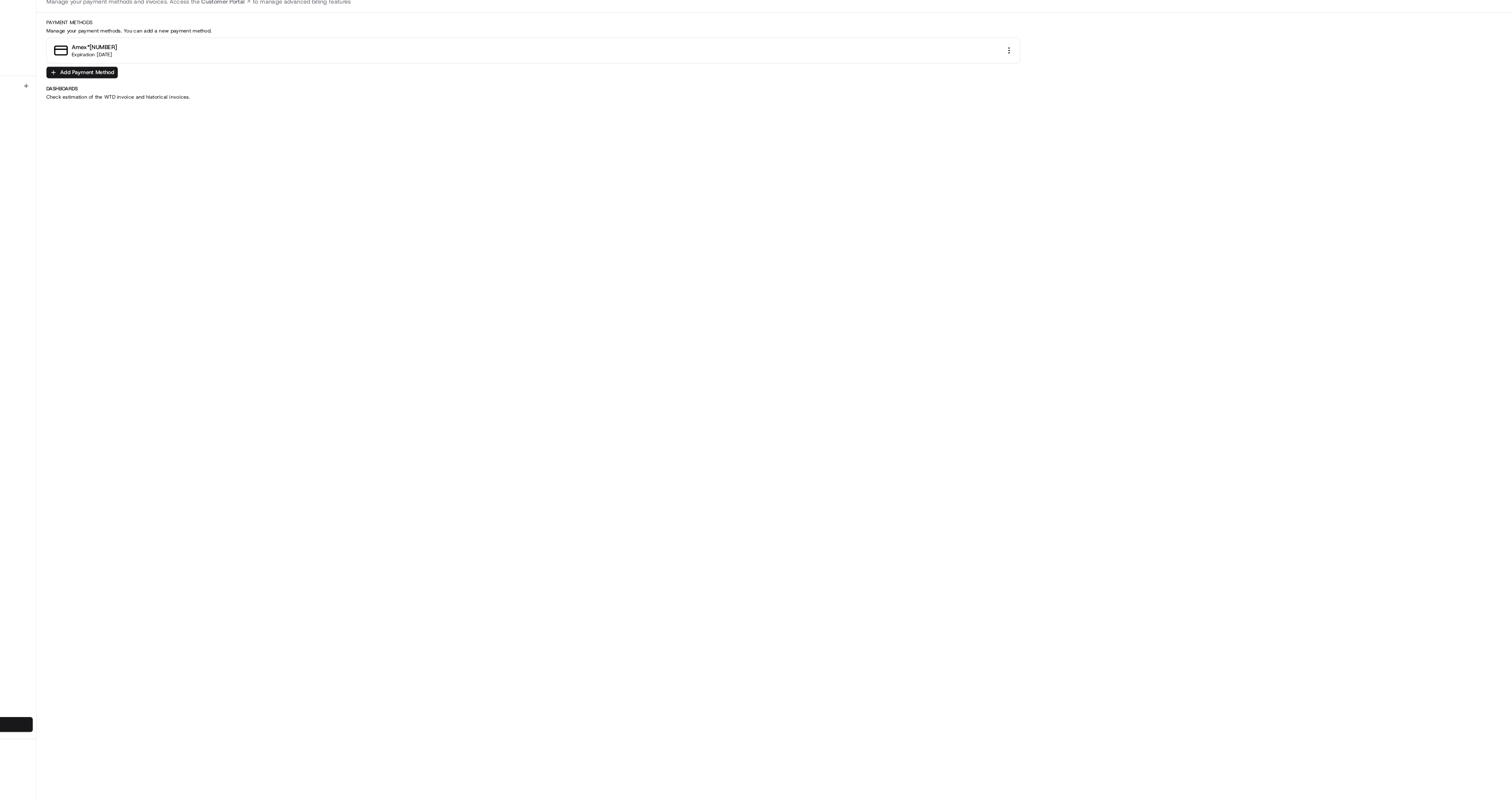 scroll, scrollTop: 0, scrollLeft: 0, axis: both 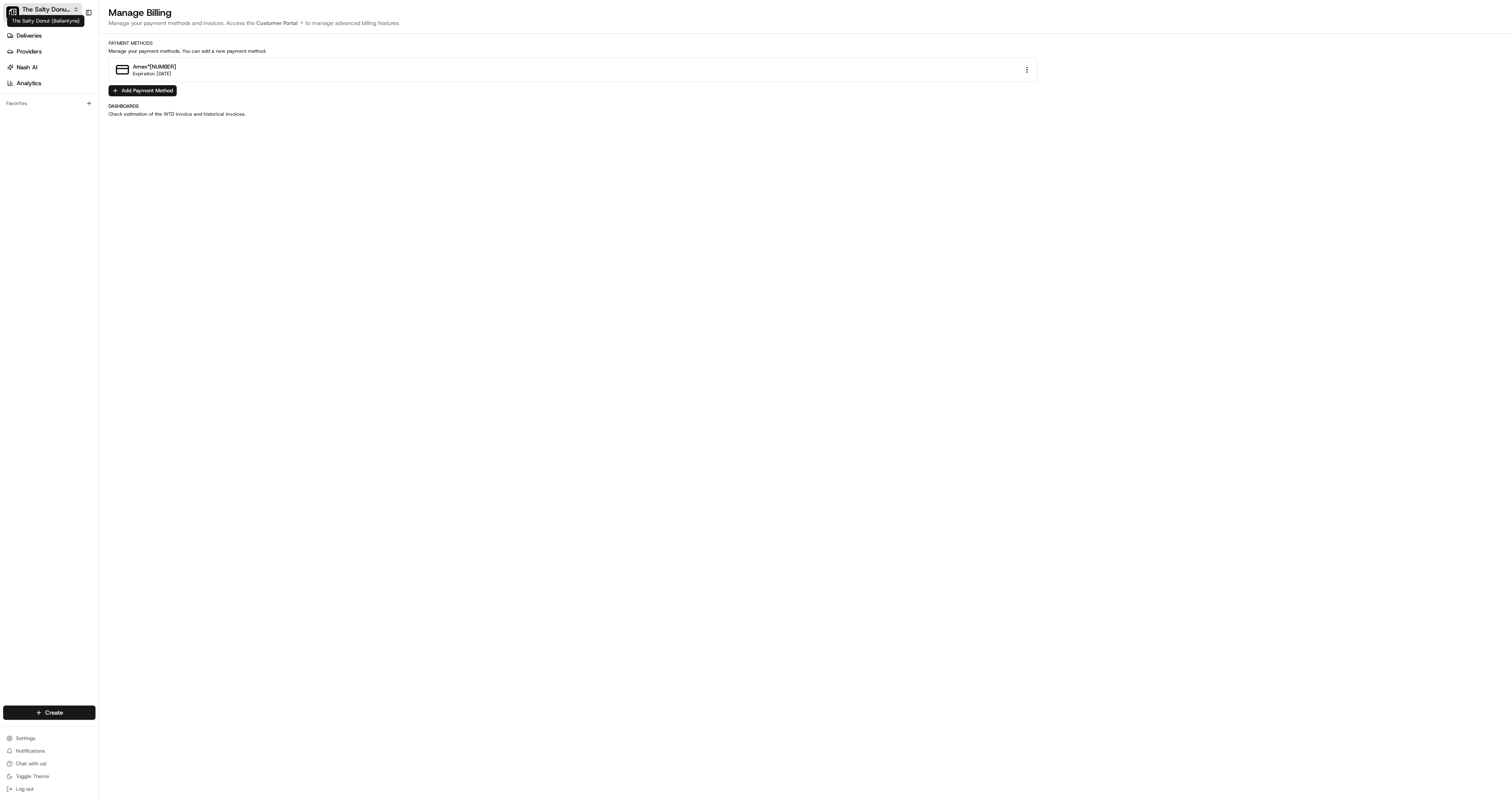 click on "The Salty Donut (Ballantyne)" at bounding box center [46, 10] 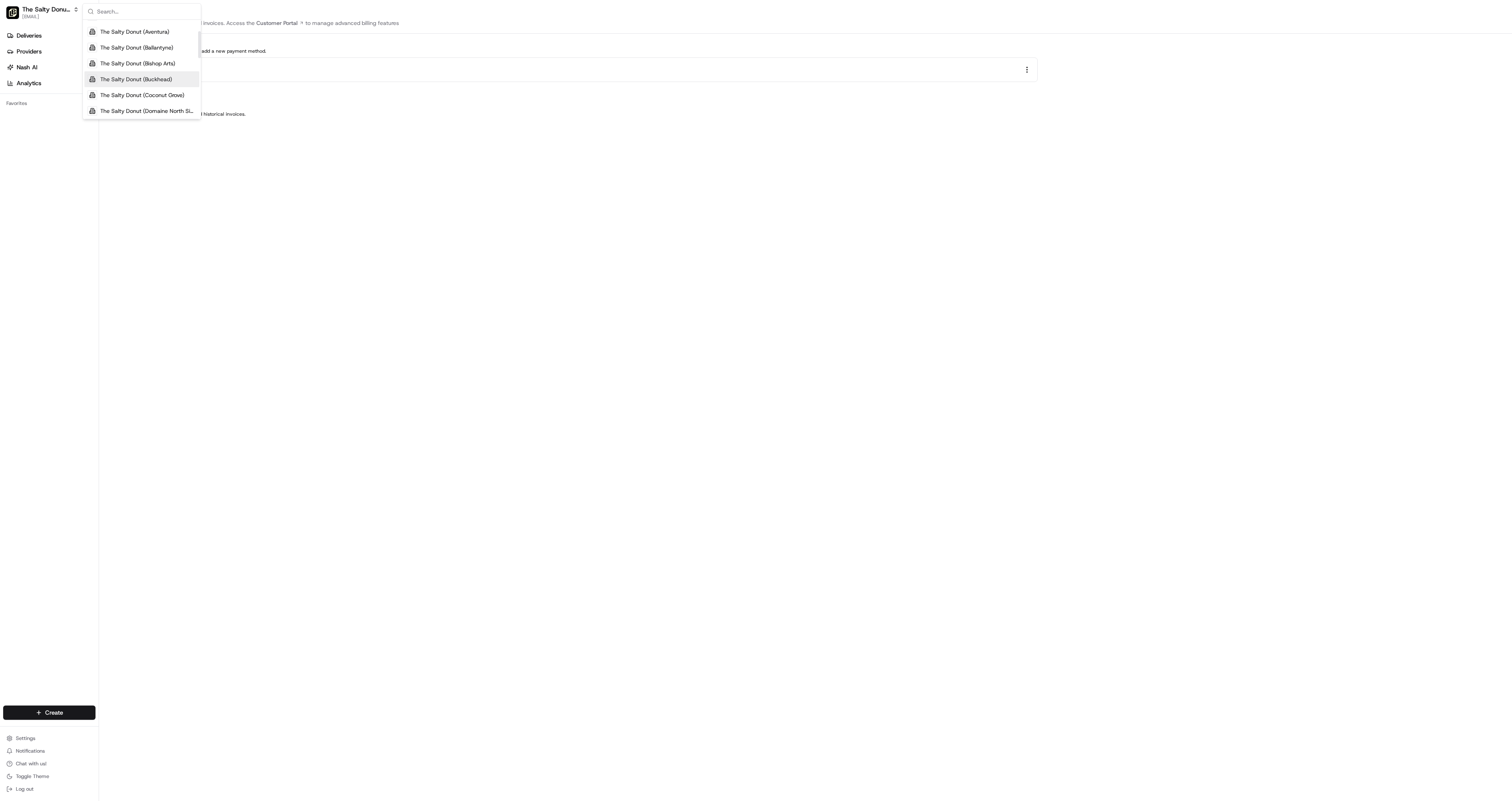scroll, scrollTop: 58, scrollLeft: 0, axis: vertical 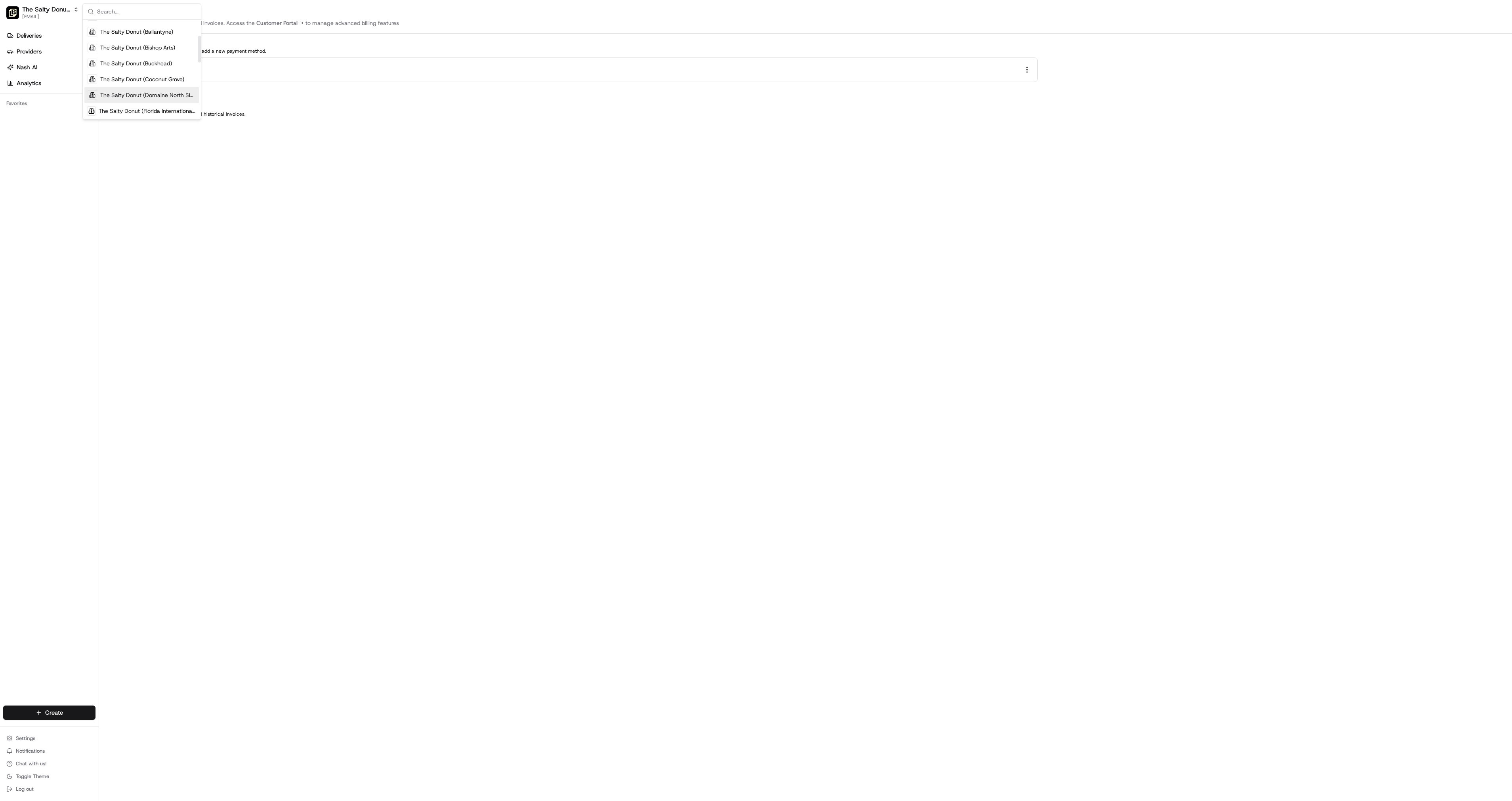 click on "The Salty Donut (Domaine North Side)" at bounding box center (148, 95) 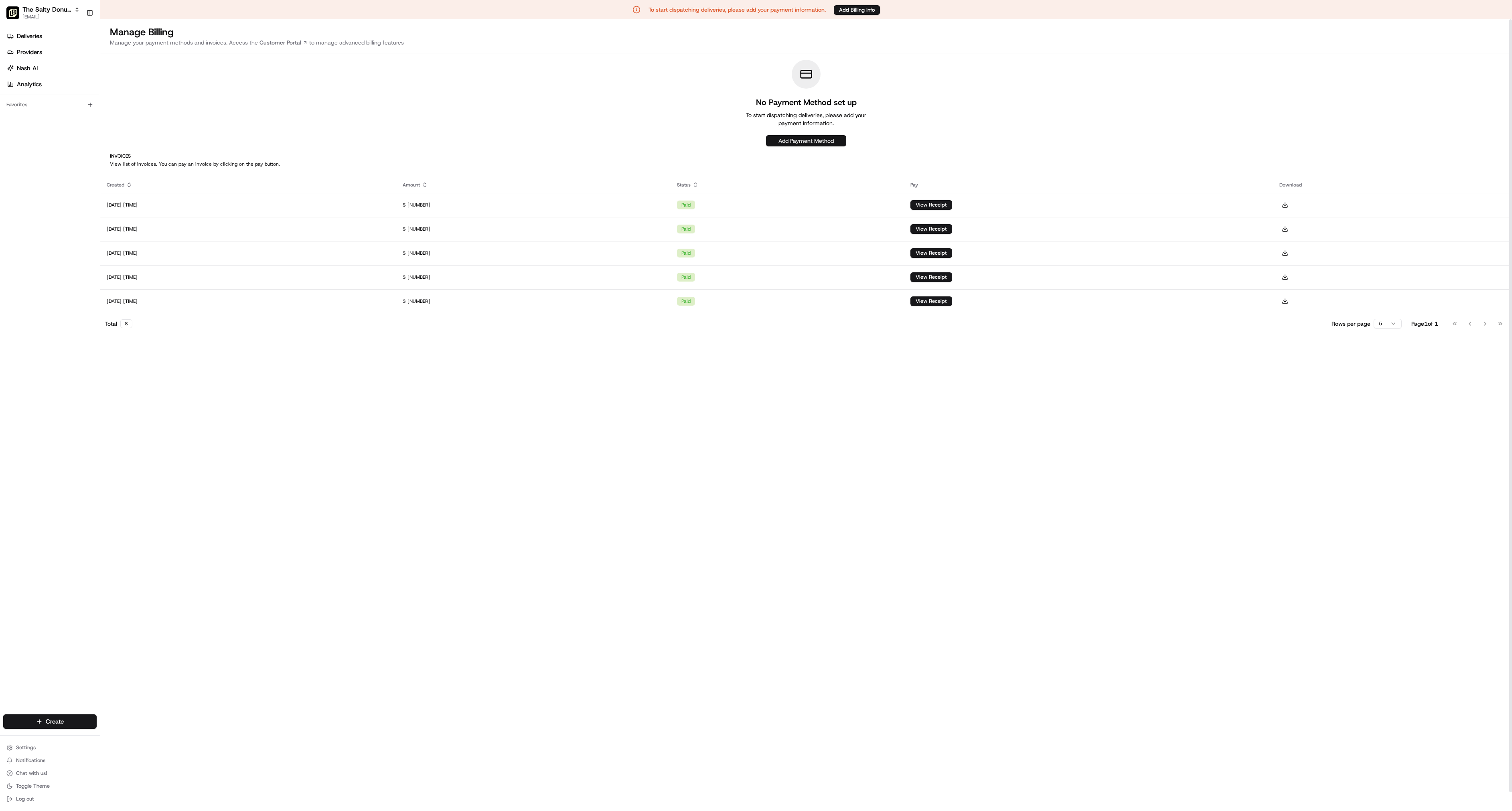click on "Add Payment Method" at bounding box center [806, 141] 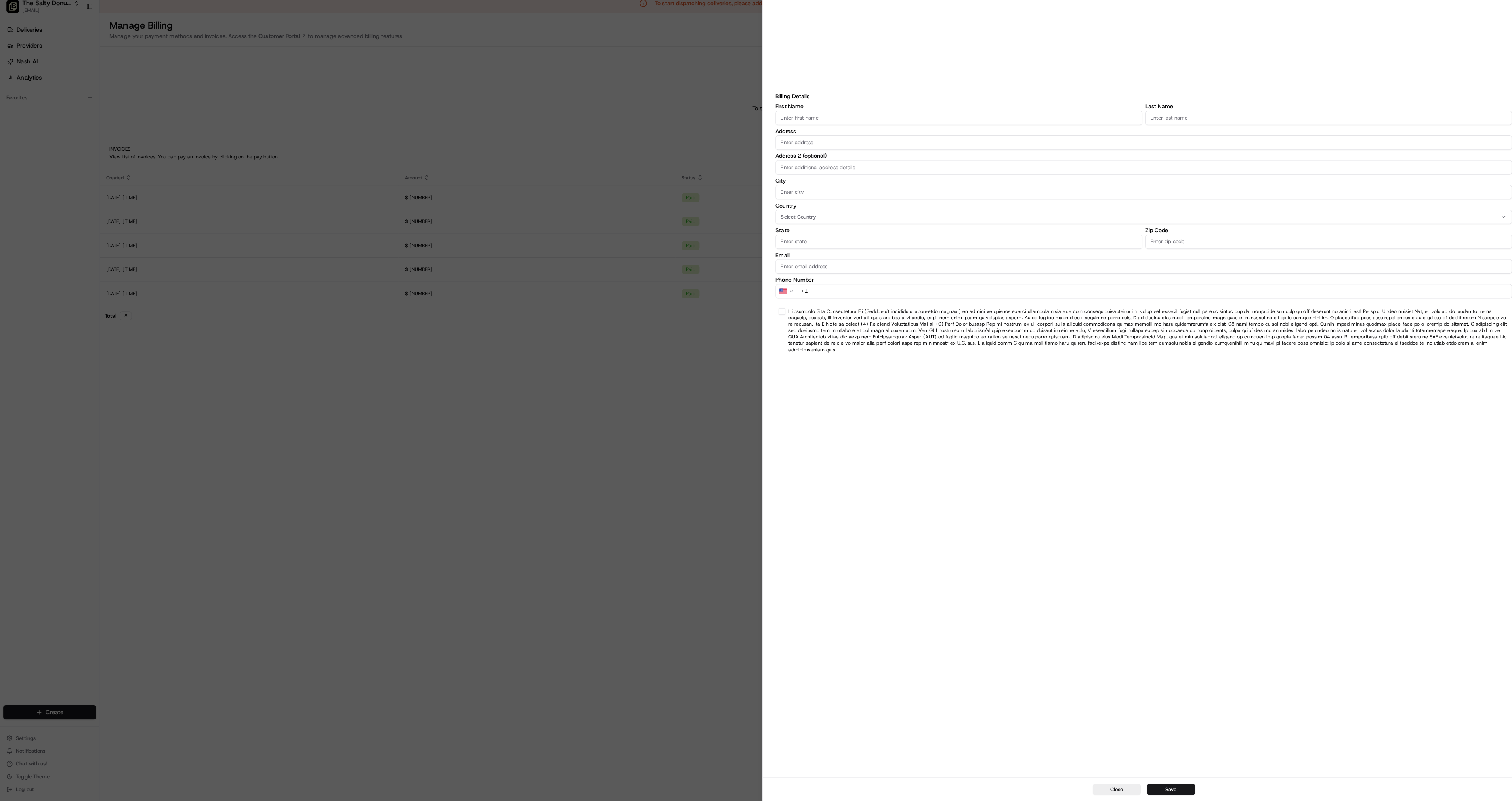 scroll, scrollTop: 0, scrollLeft: 0, axis: both 